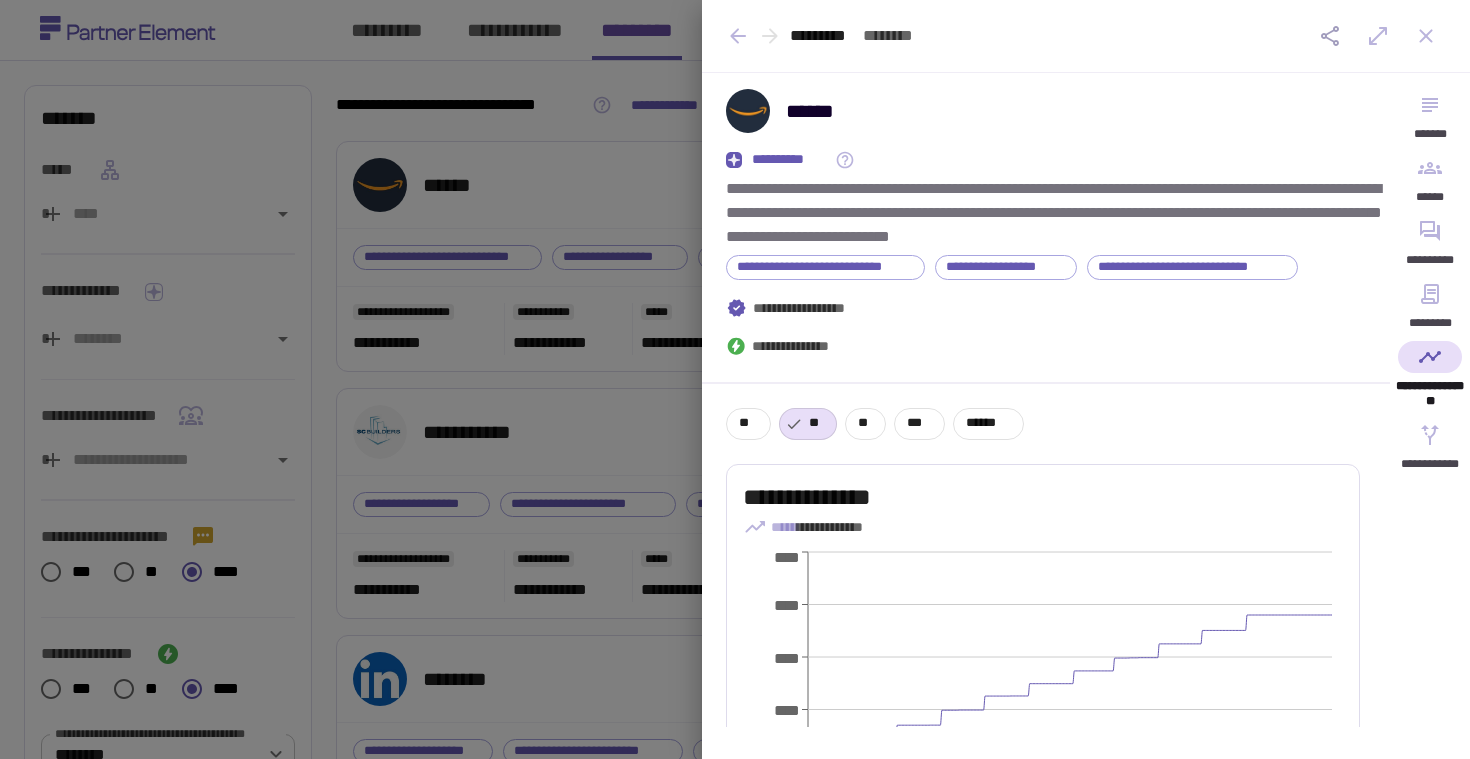 scroll, scrollTop: 0, scrollLeft: 0, axis: both 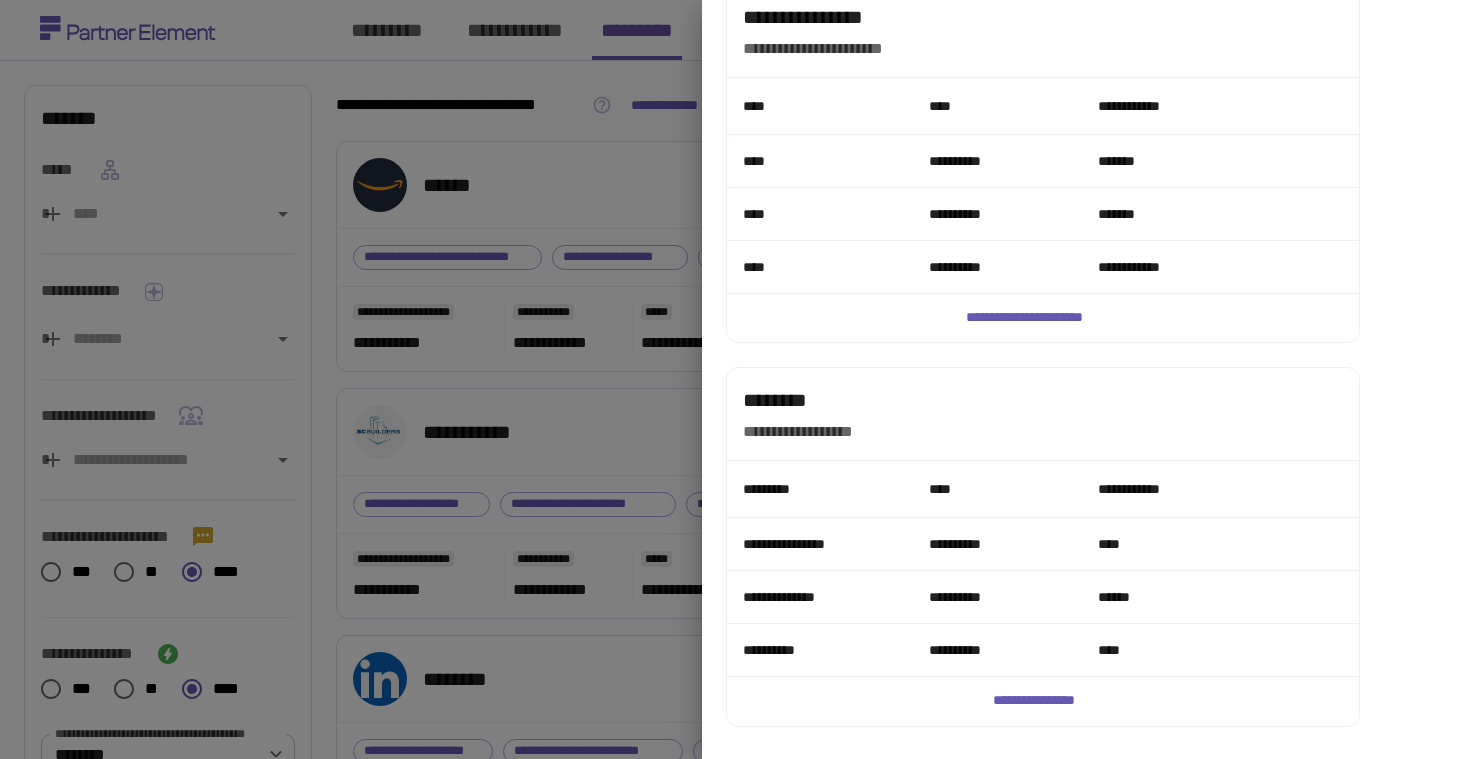 click at bounding box center (735, 379) 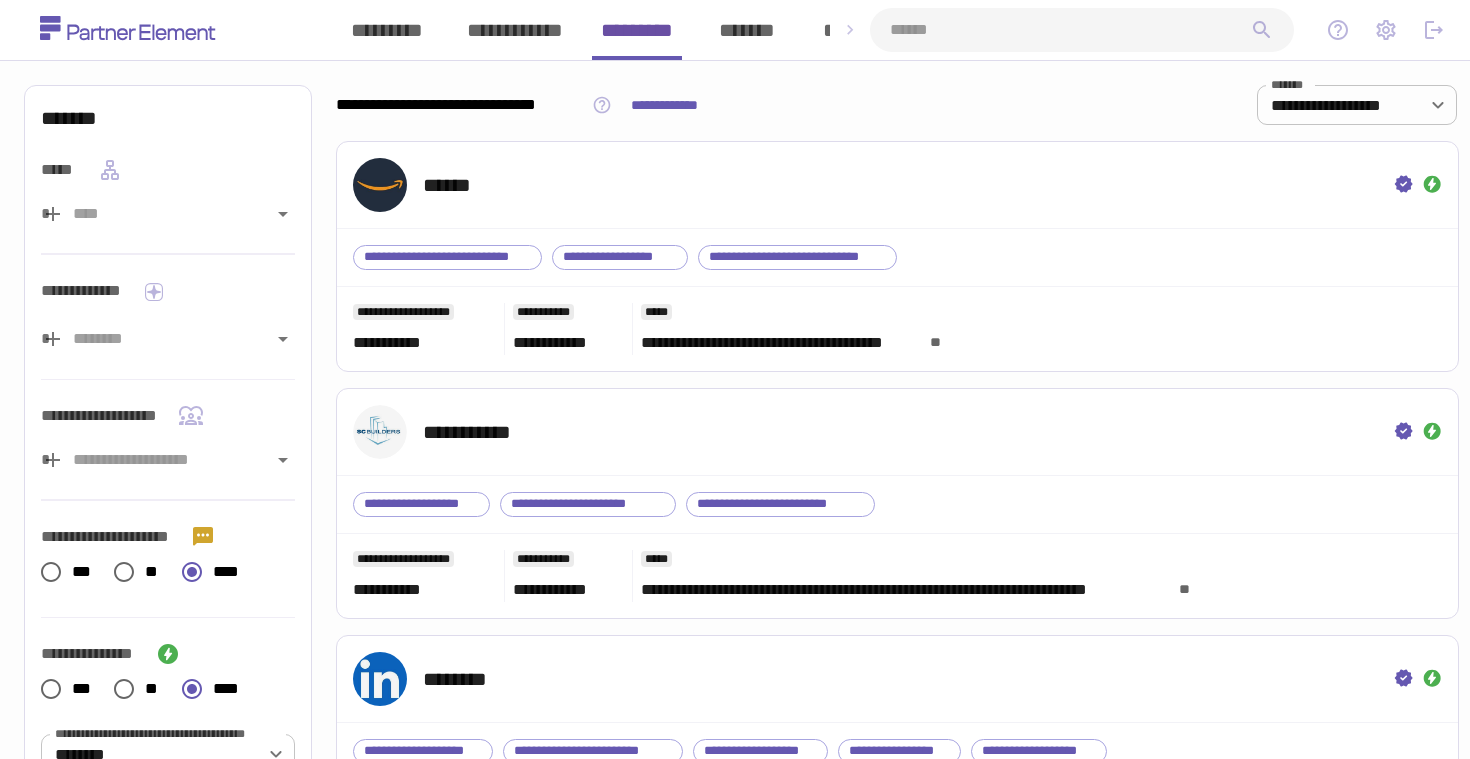 click at bounding box center (1070, 30) 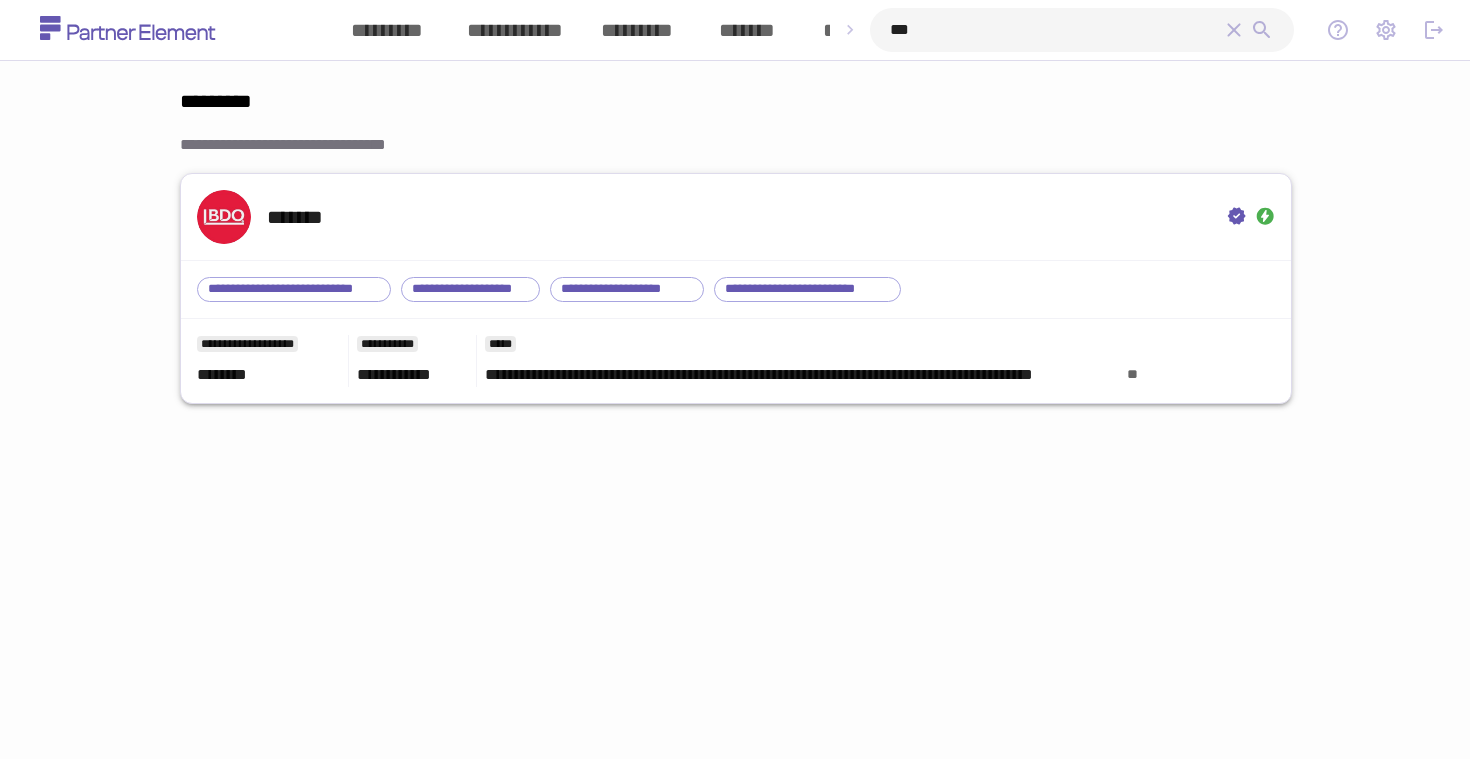 type on "***" 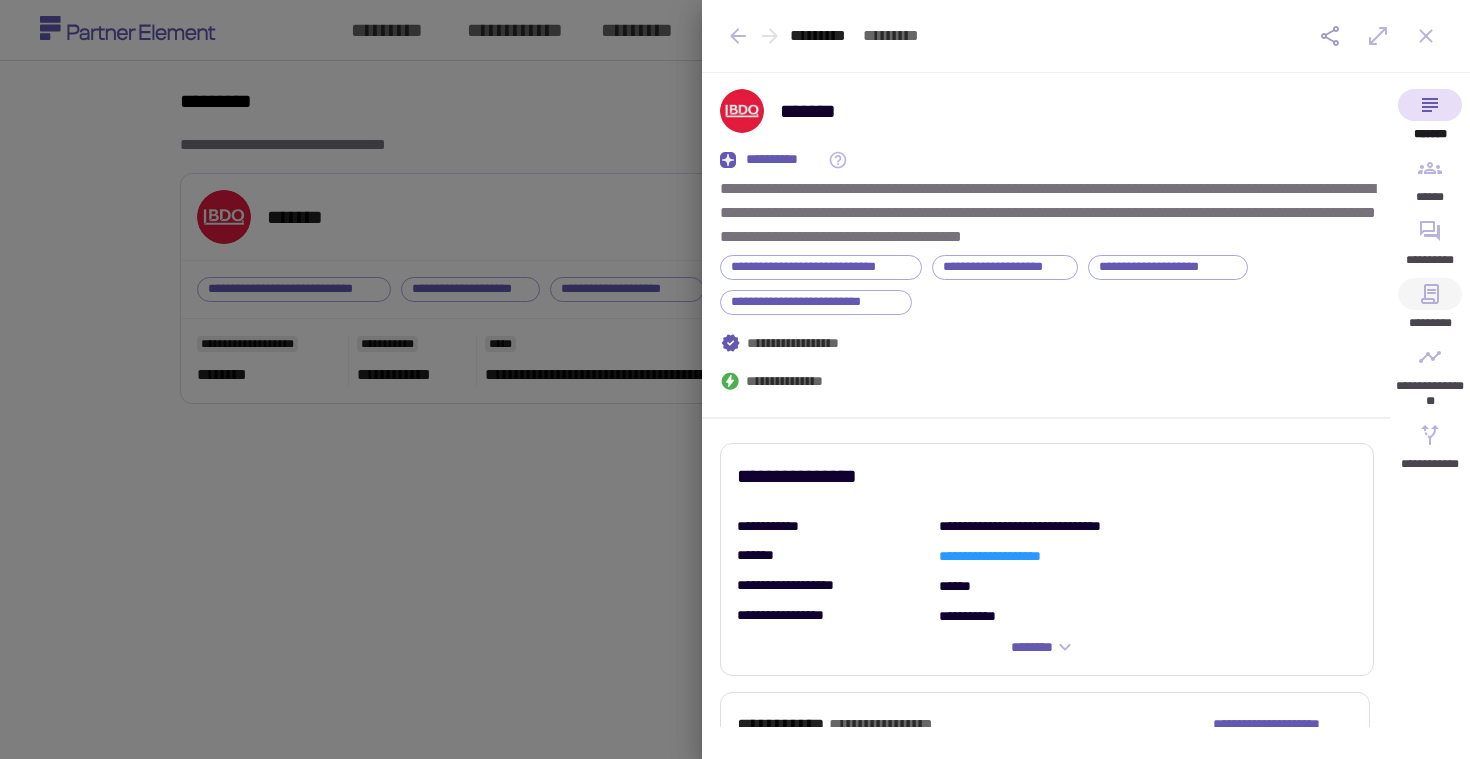 click 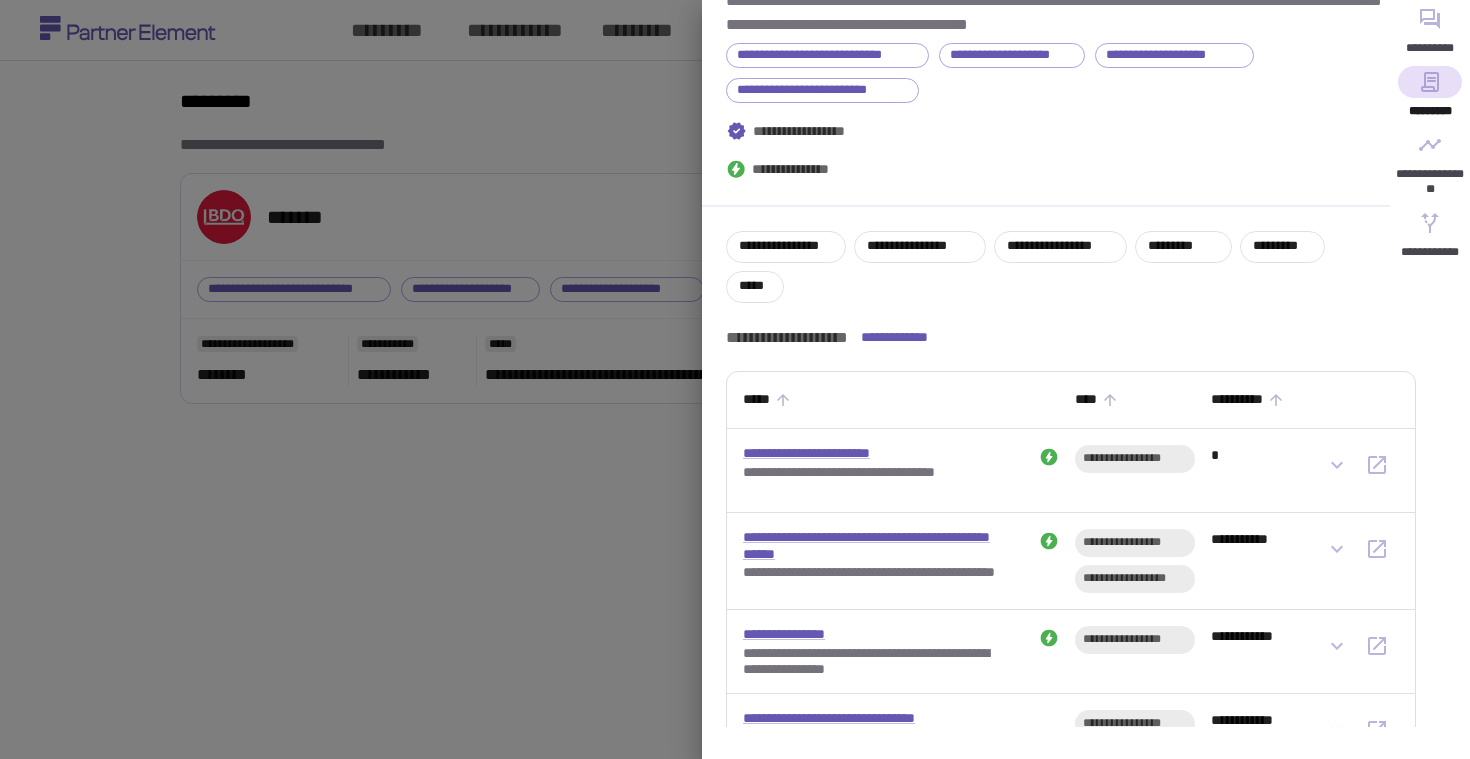 scroll, scrollTop: 133, scrollLeft: 0, axis: vertical 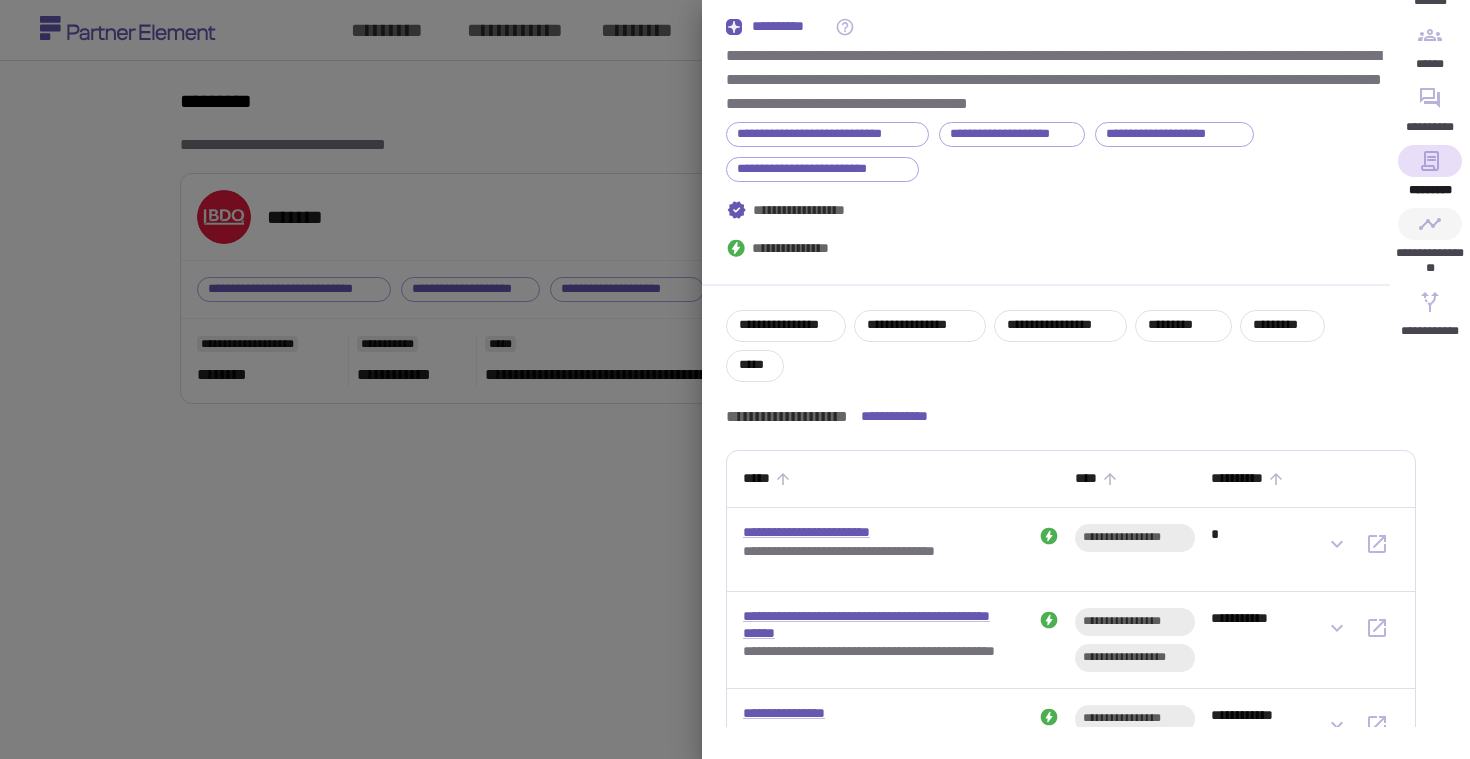 click 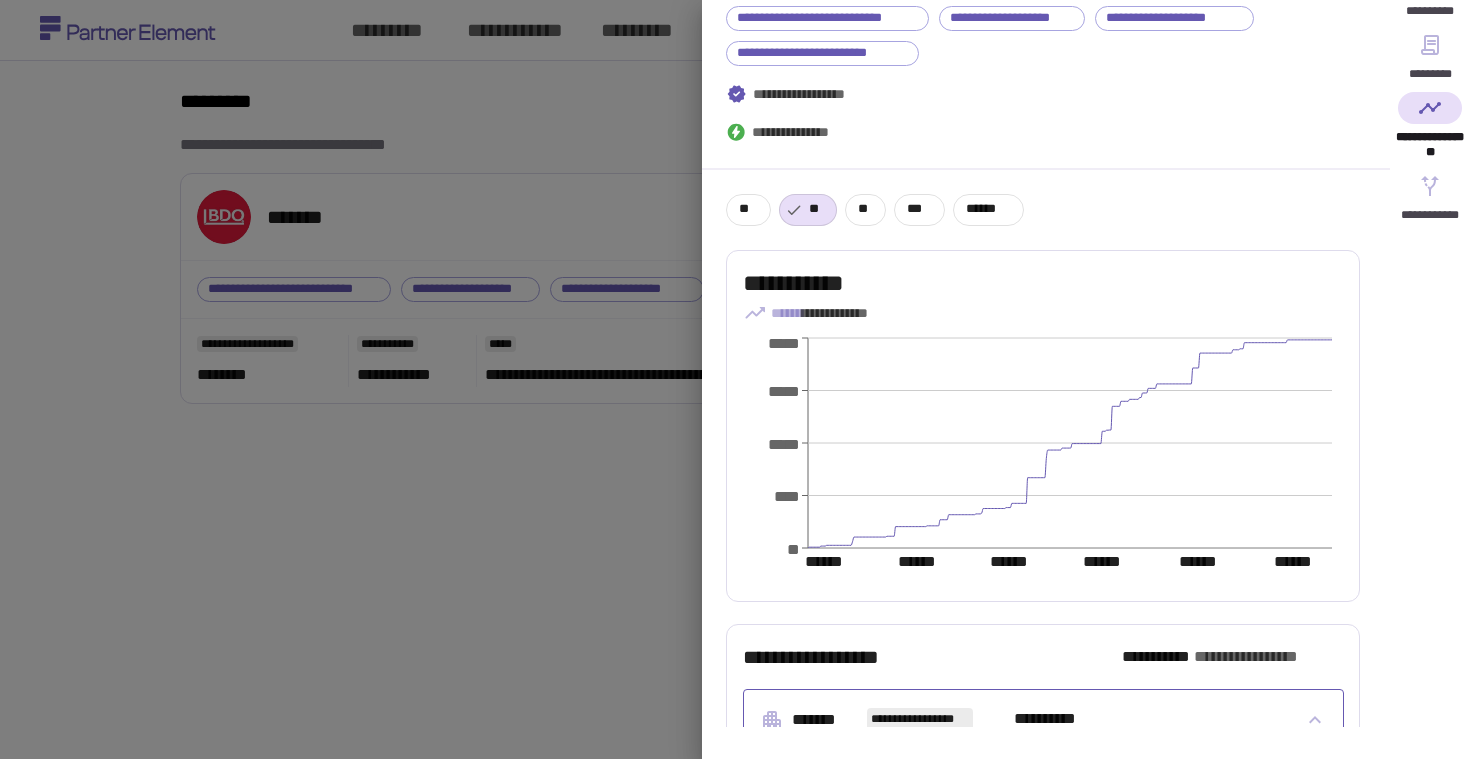 scroll, scrollTop: 0, scrollLeft: 0, axis: both 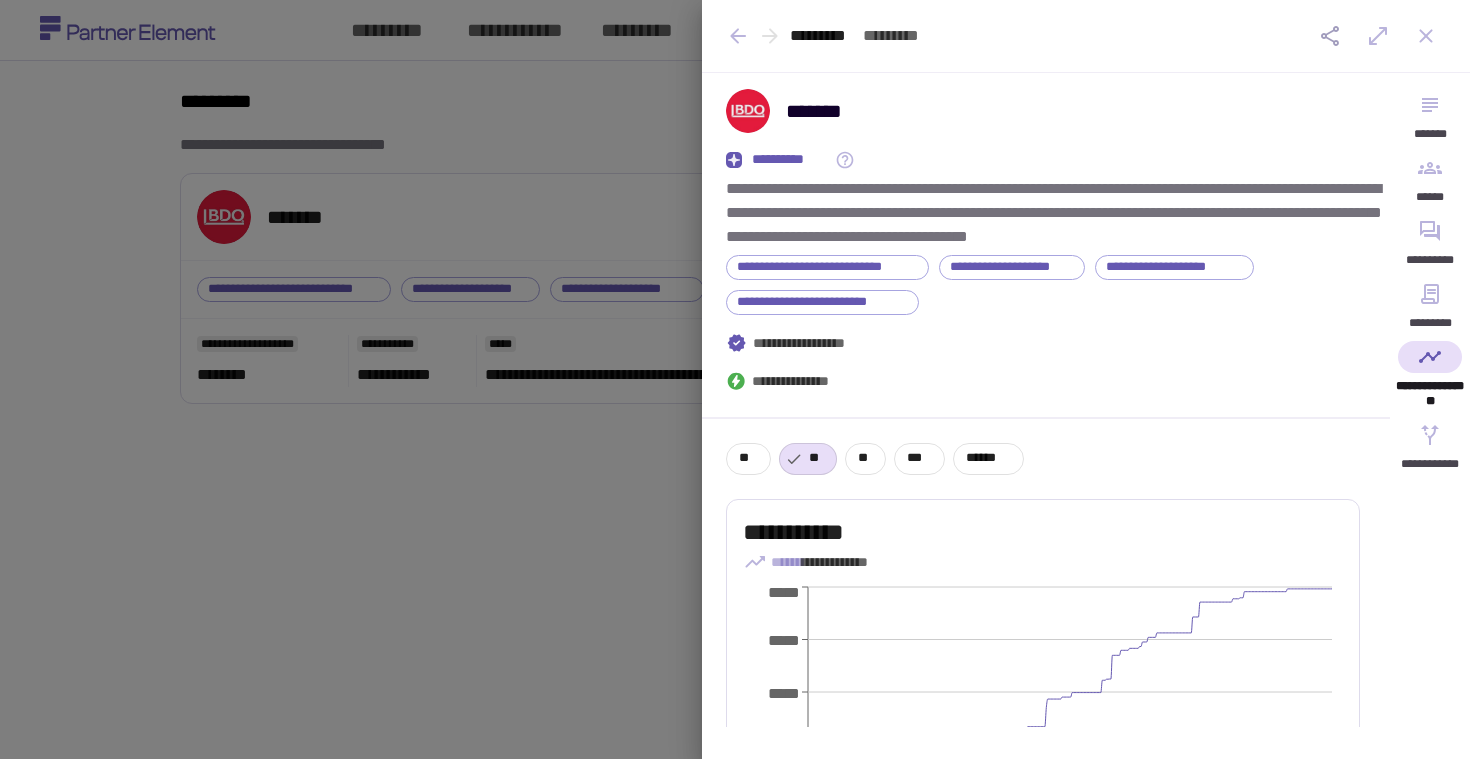 click 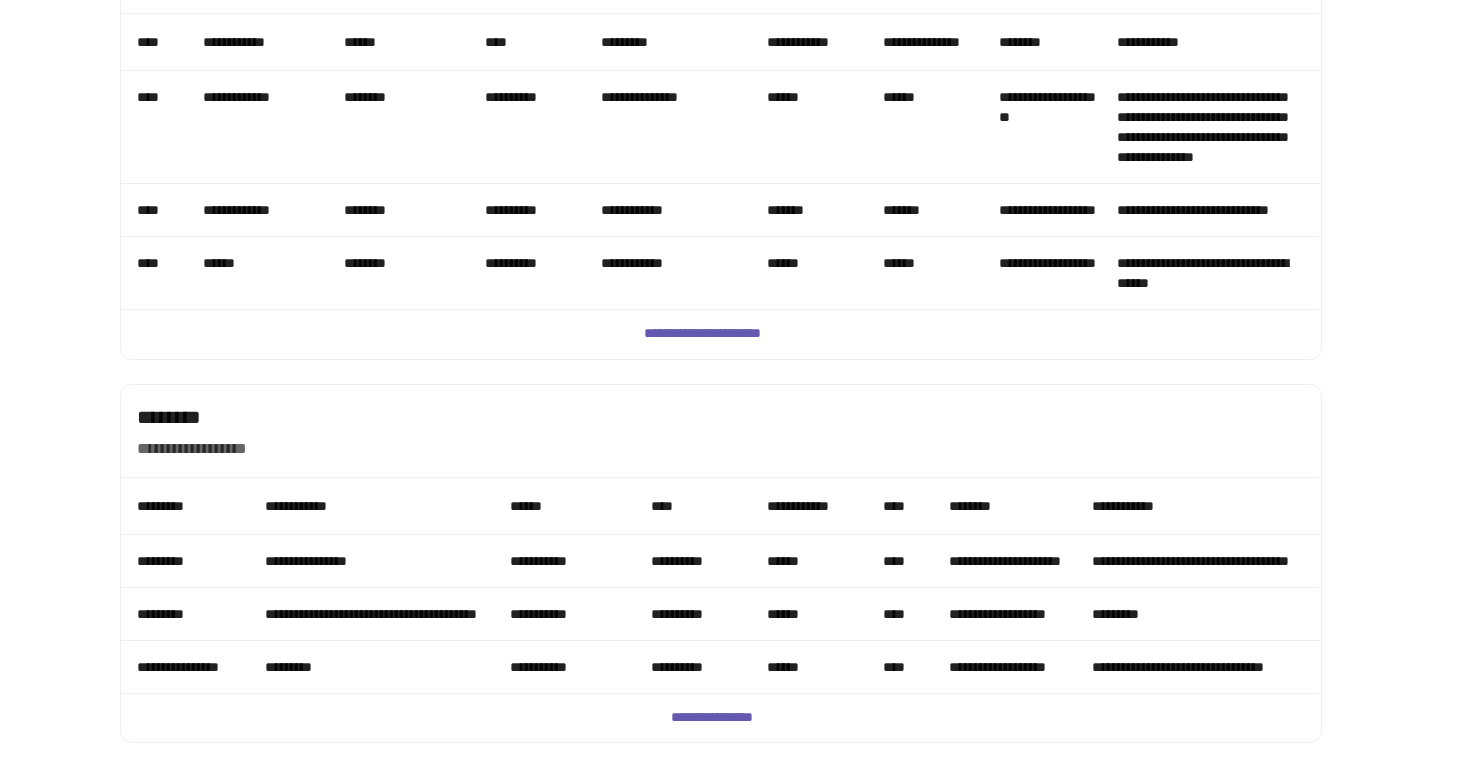 scroll, scrollTop: 1831, scrollLeft: 0, axis: vertical 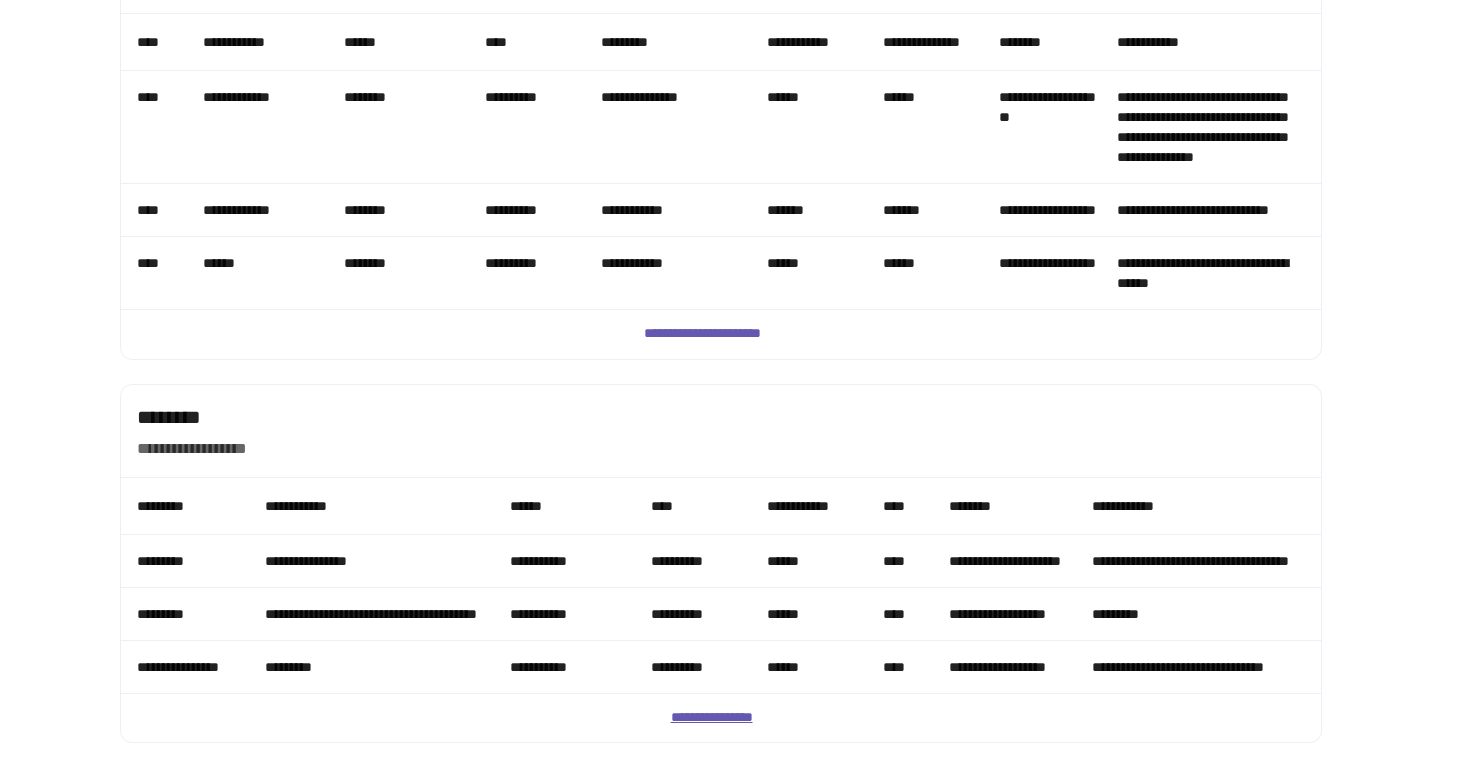 click on "**********" at bounding box center [721, 718] 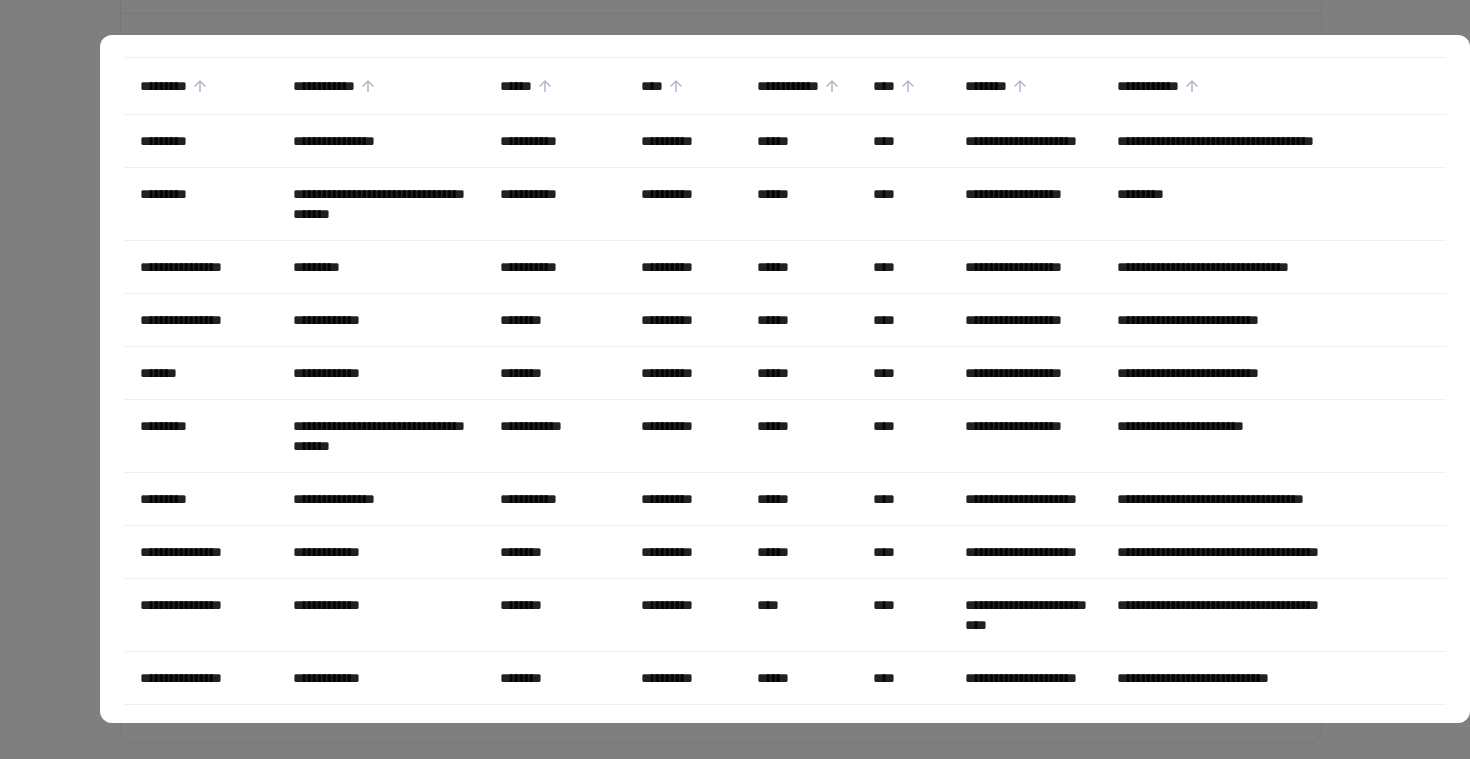 scroll, scrollTop: 0, scrollLeft: 0, axis: both 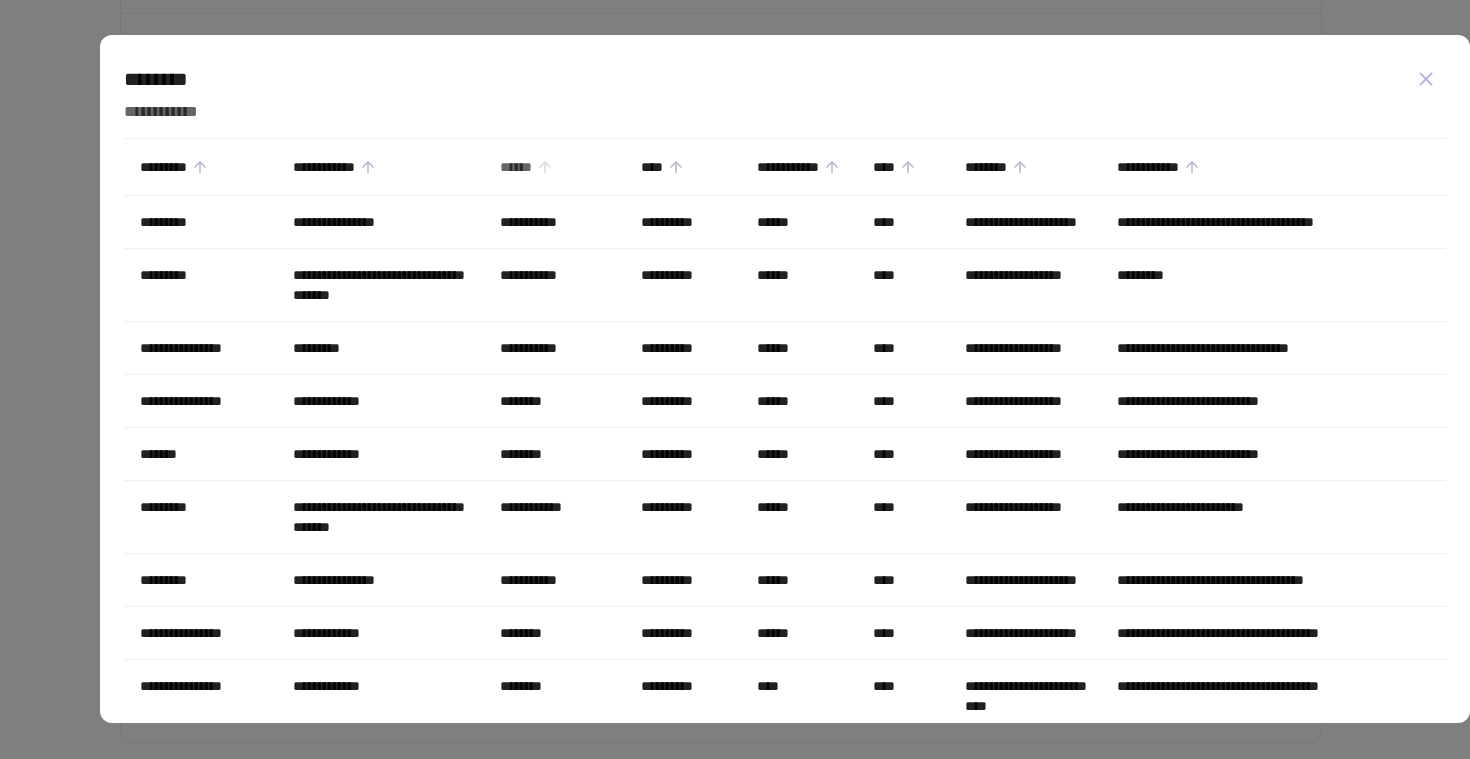 click 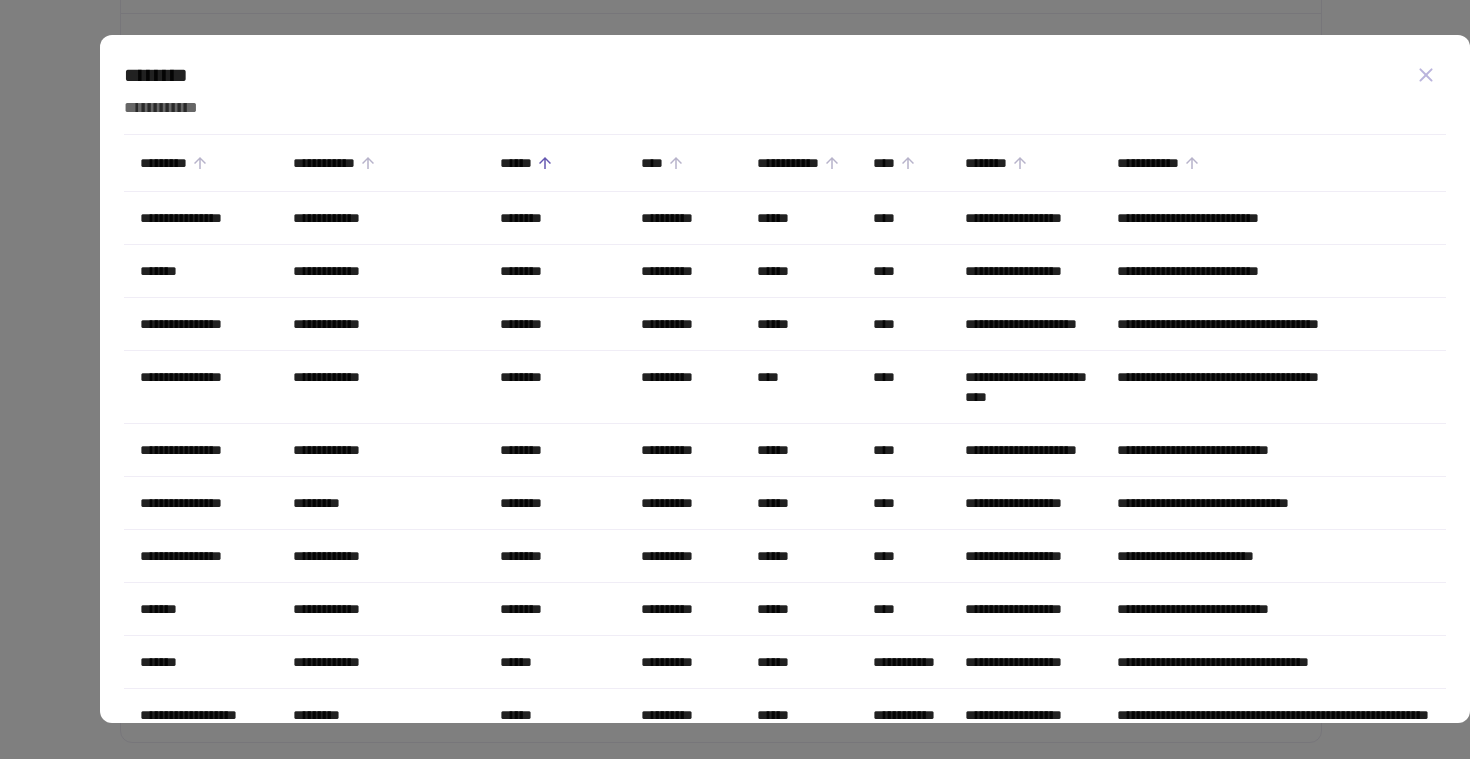 scroll, scrollTop: 0, scrollLeft: 0, axis: both 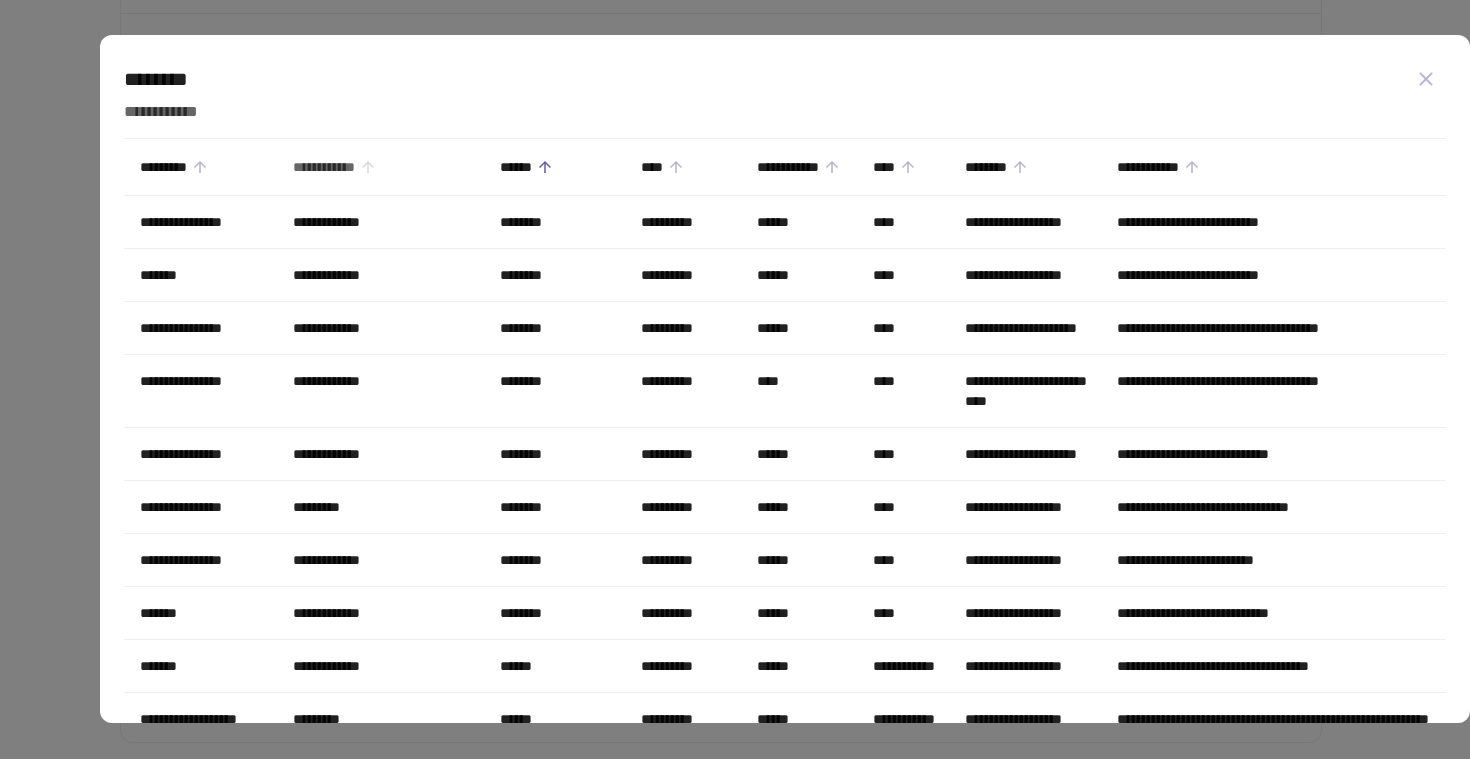 click 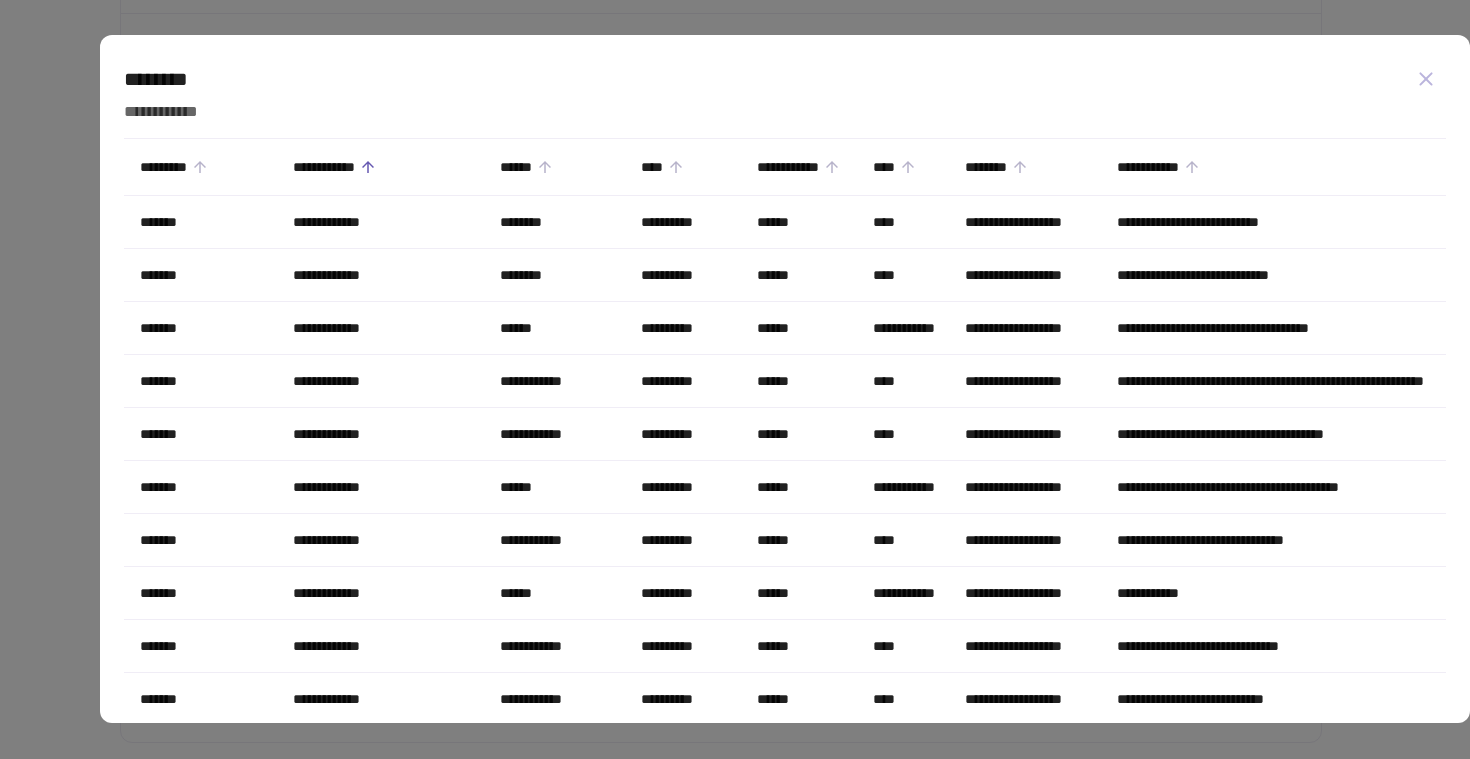 click 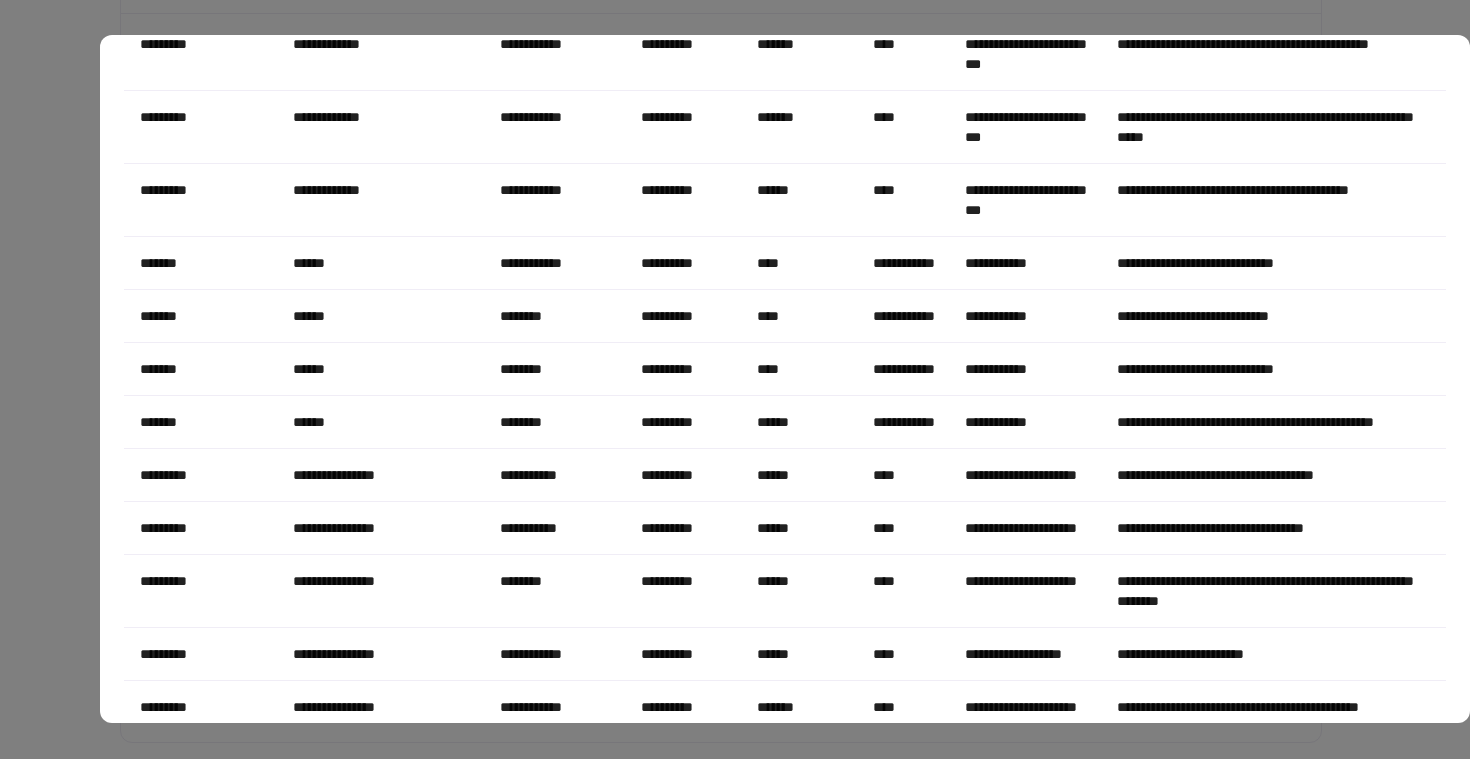 scroll, scrollTop: 360, scrollLeft: 0, axis: vertical 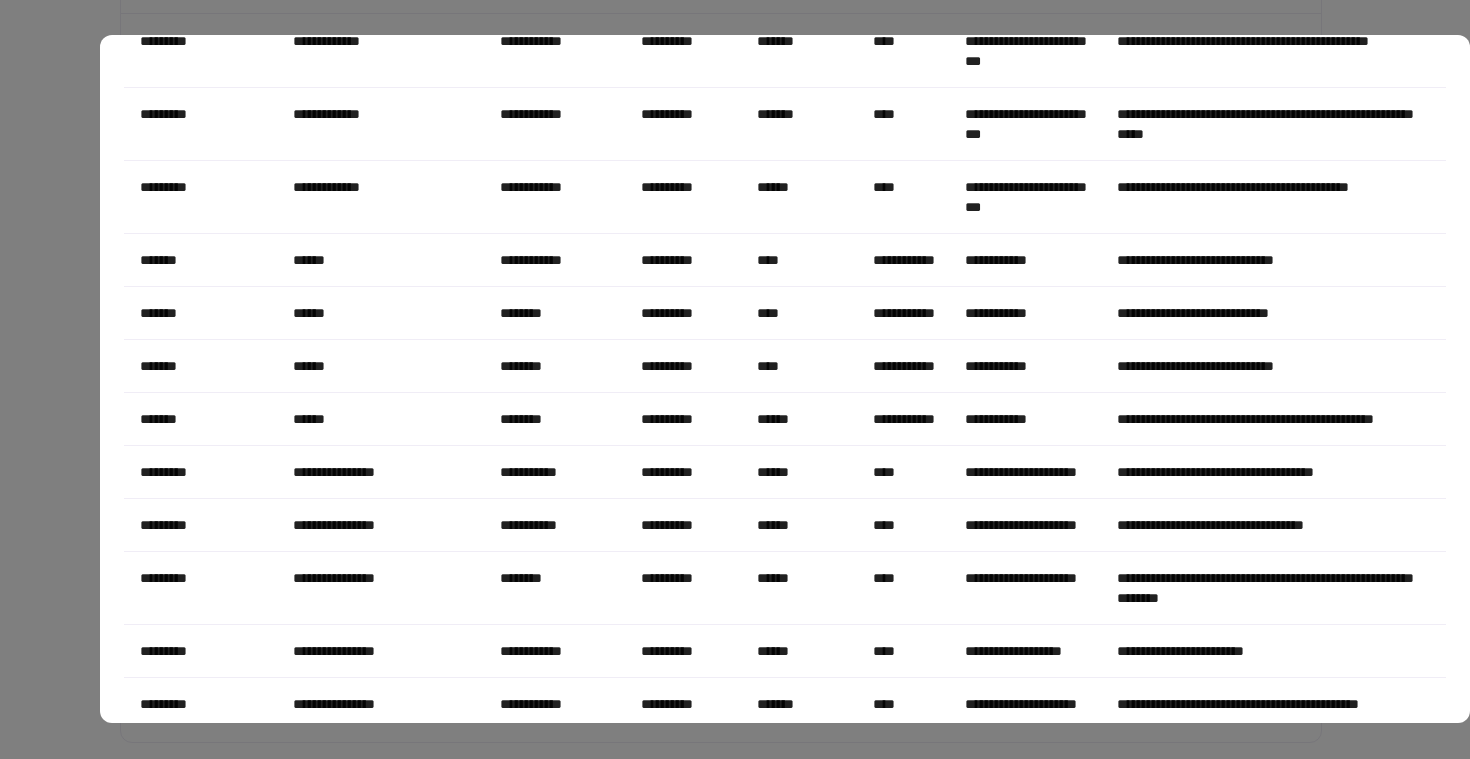 click at bounding box center (735, 379) 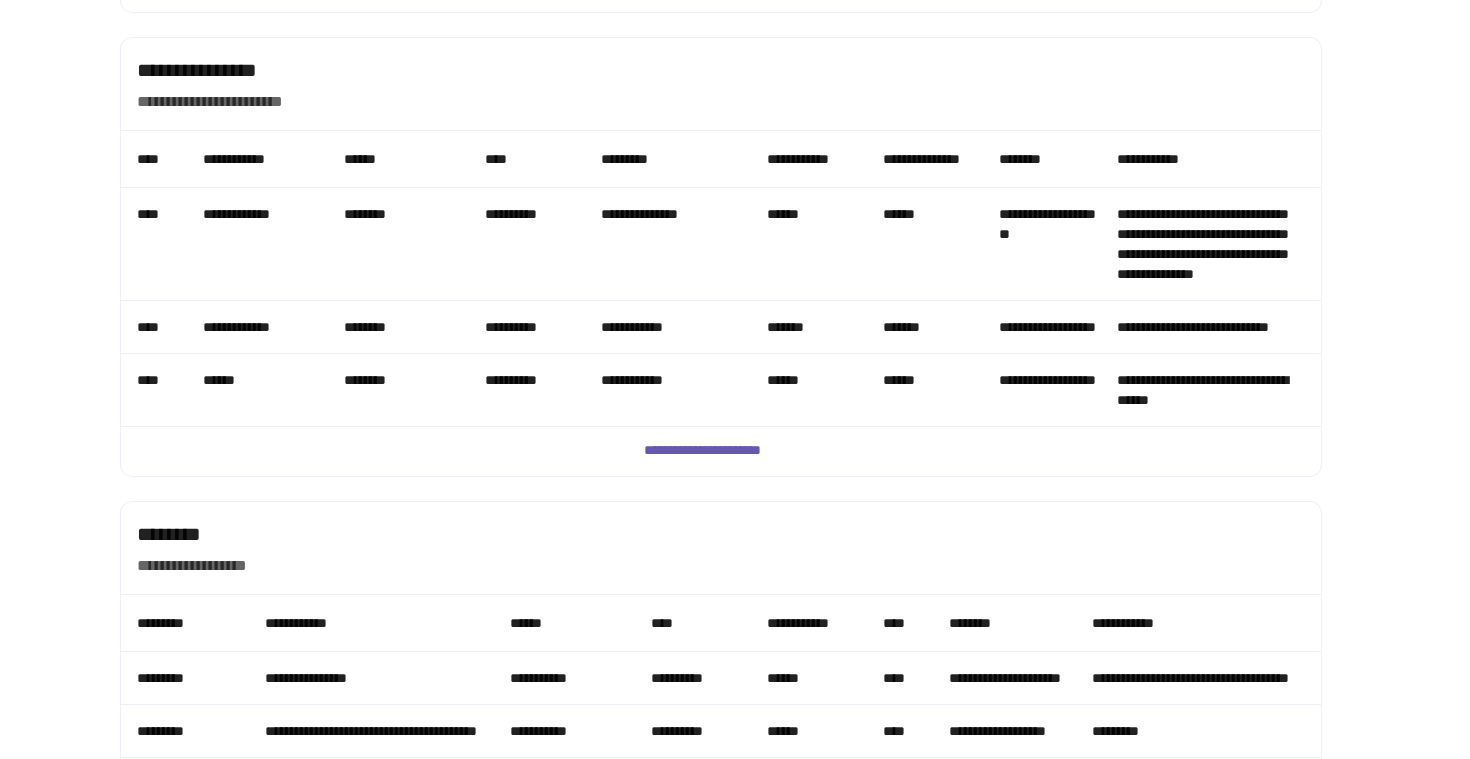 scroll, scrollTop: 1602, scrollLeft: 0, axis: vertical 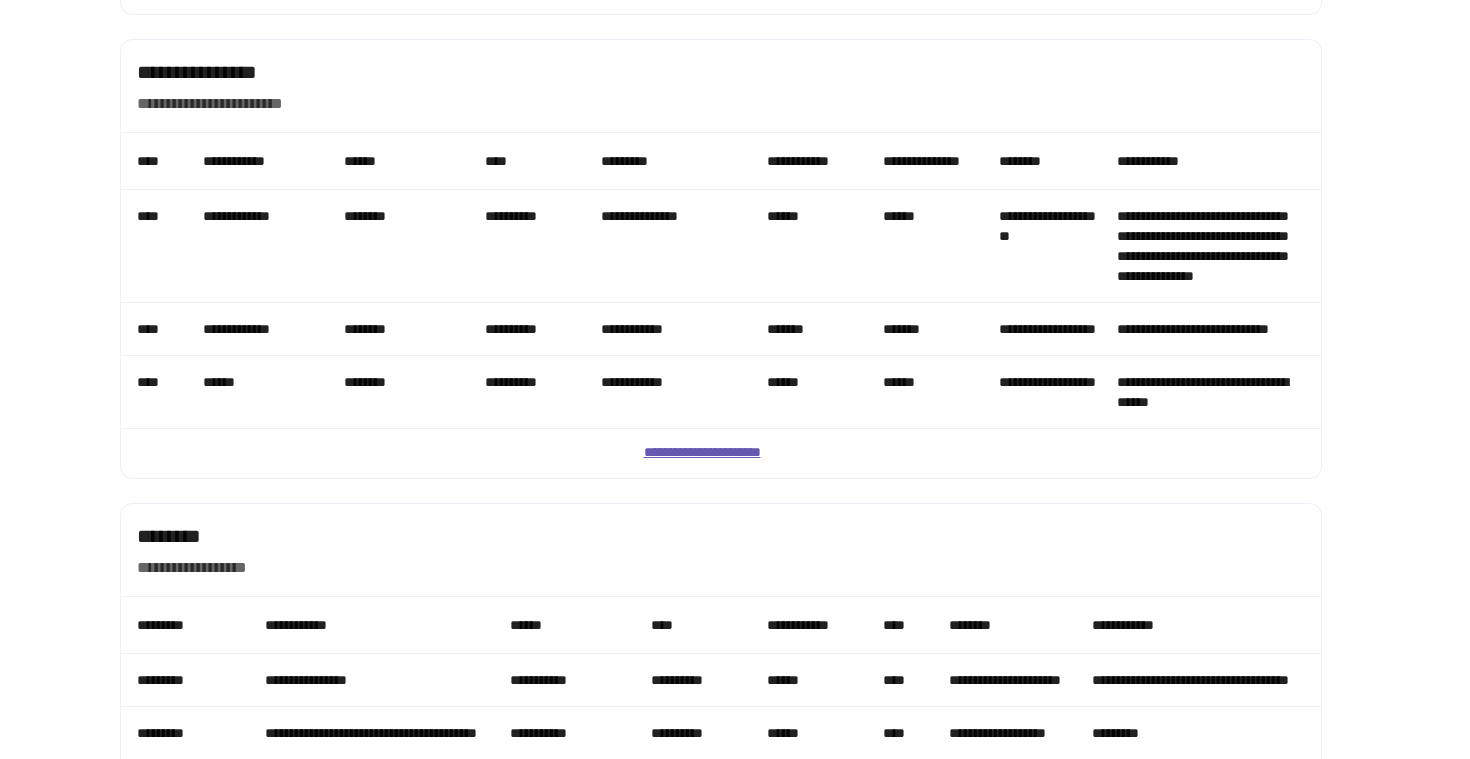 click on "**********" at bounding box center [721, 453] 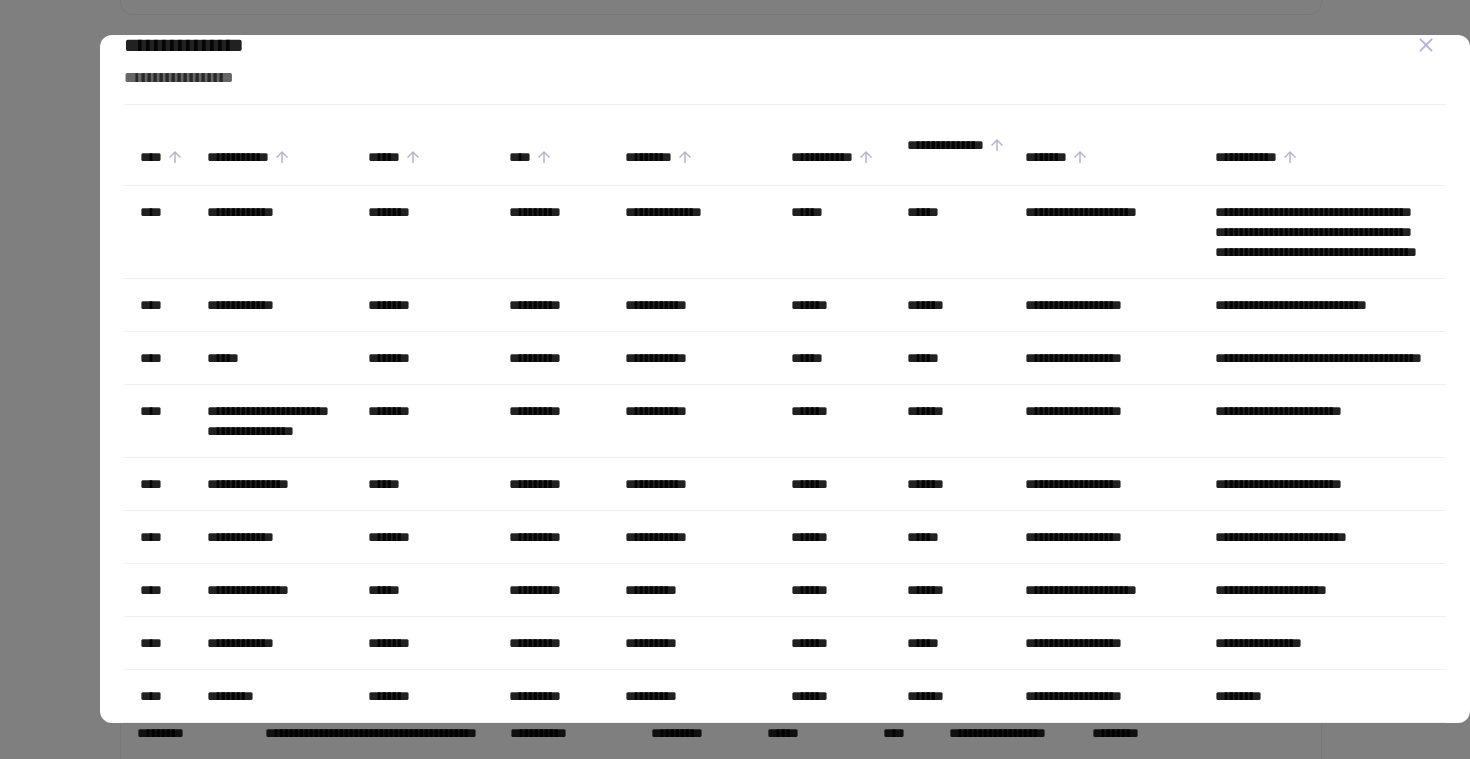 scroll, scrollTop: 37, scrollLeft: 0, axis: vertical 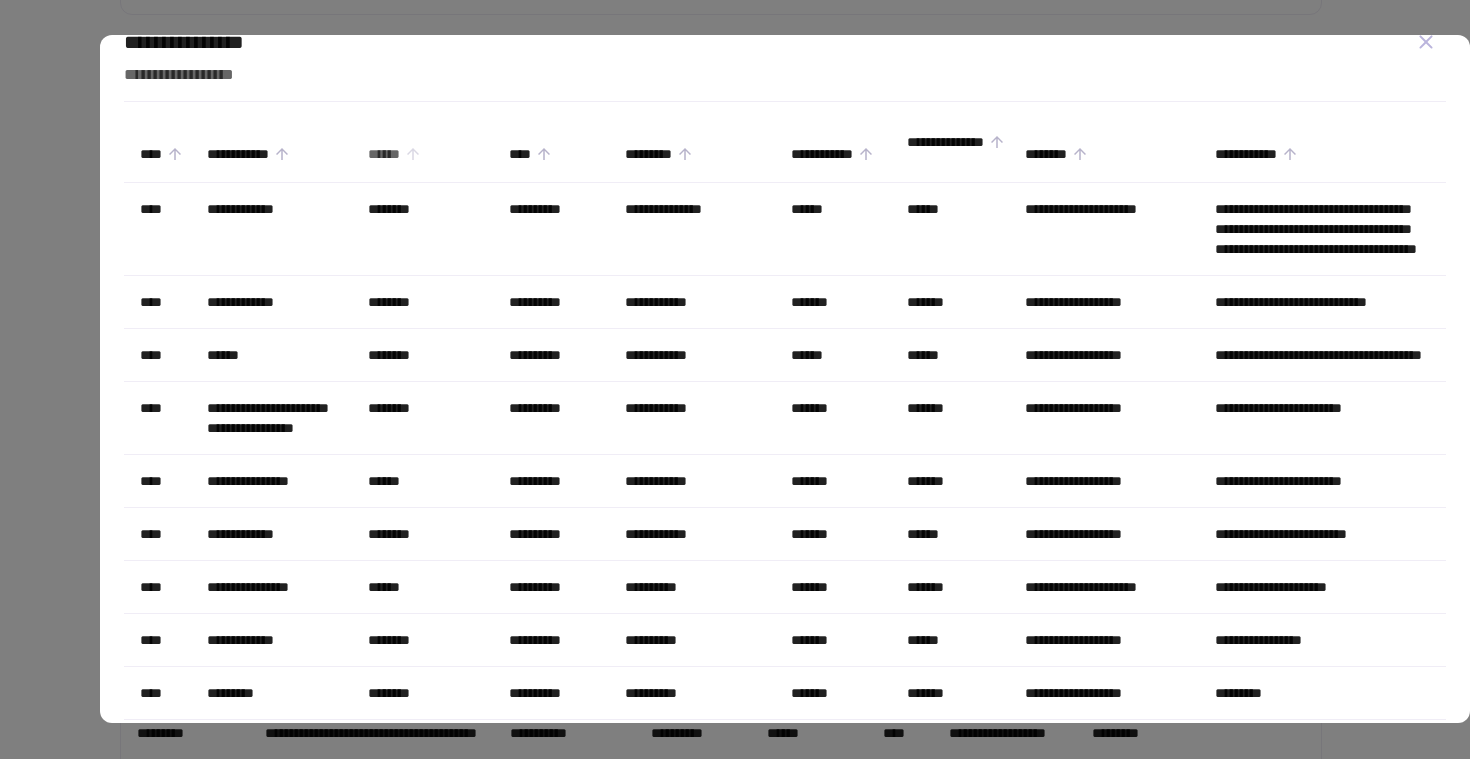 click on "******" at bounding box center (397, 154) 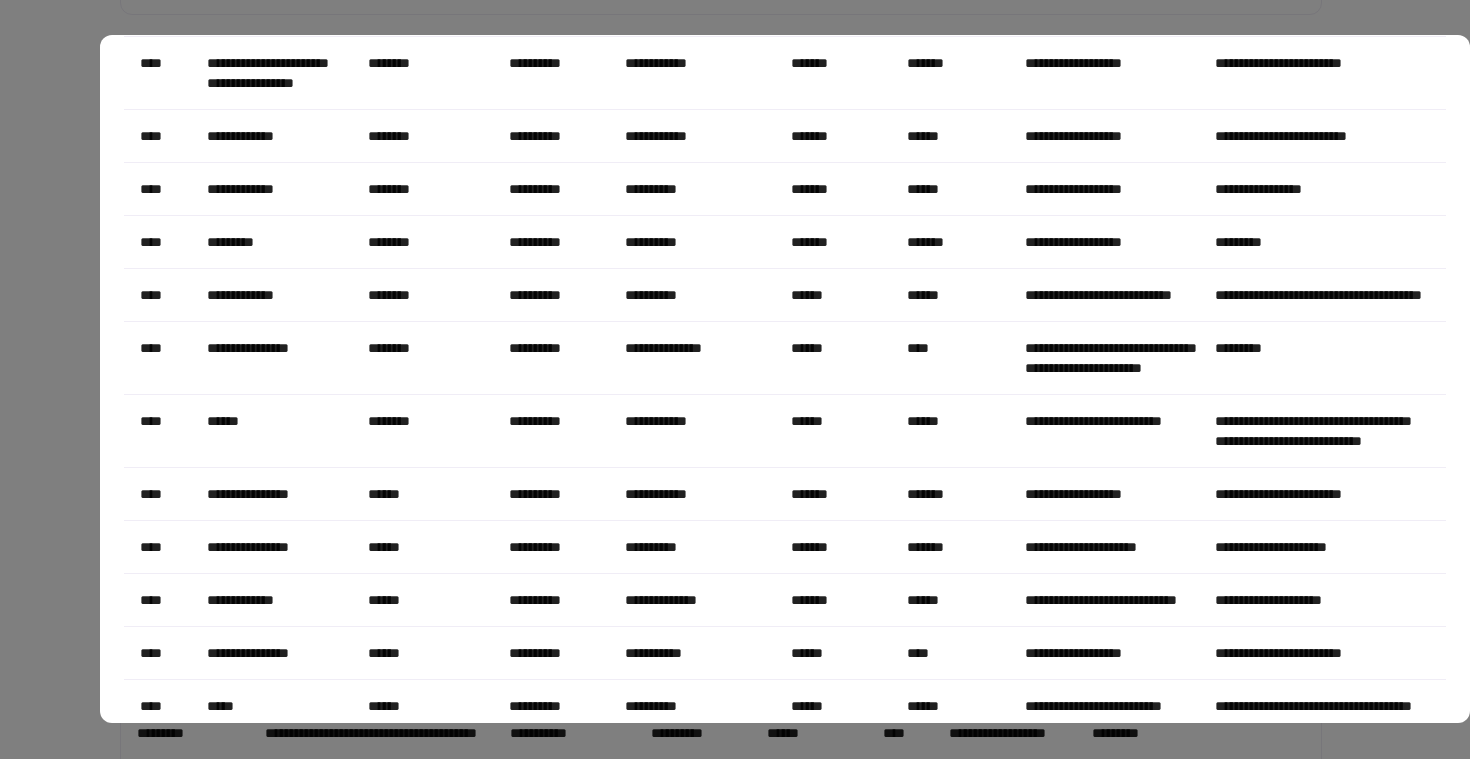 scroll, scrollTop: 0, scrollLeft: 0, axis: both 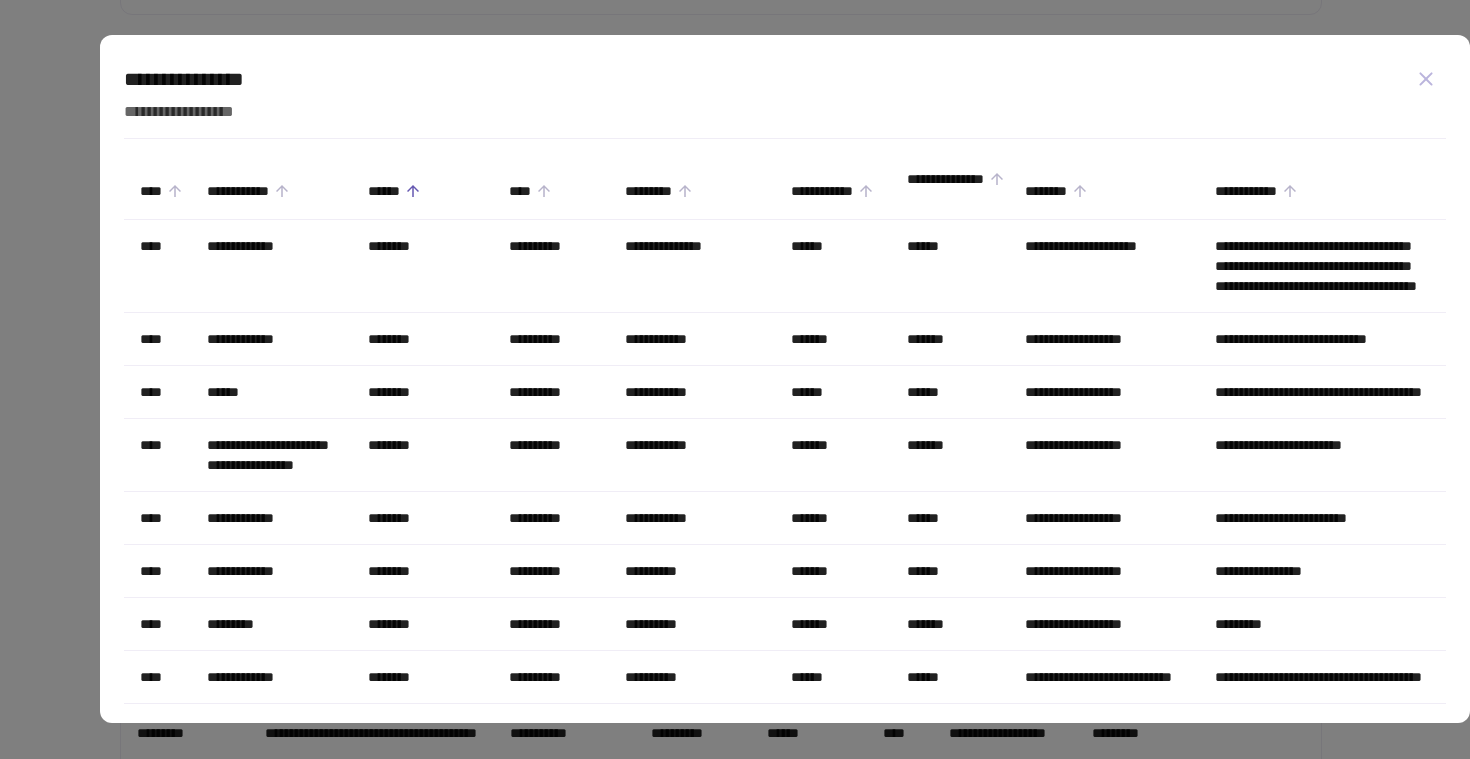 click 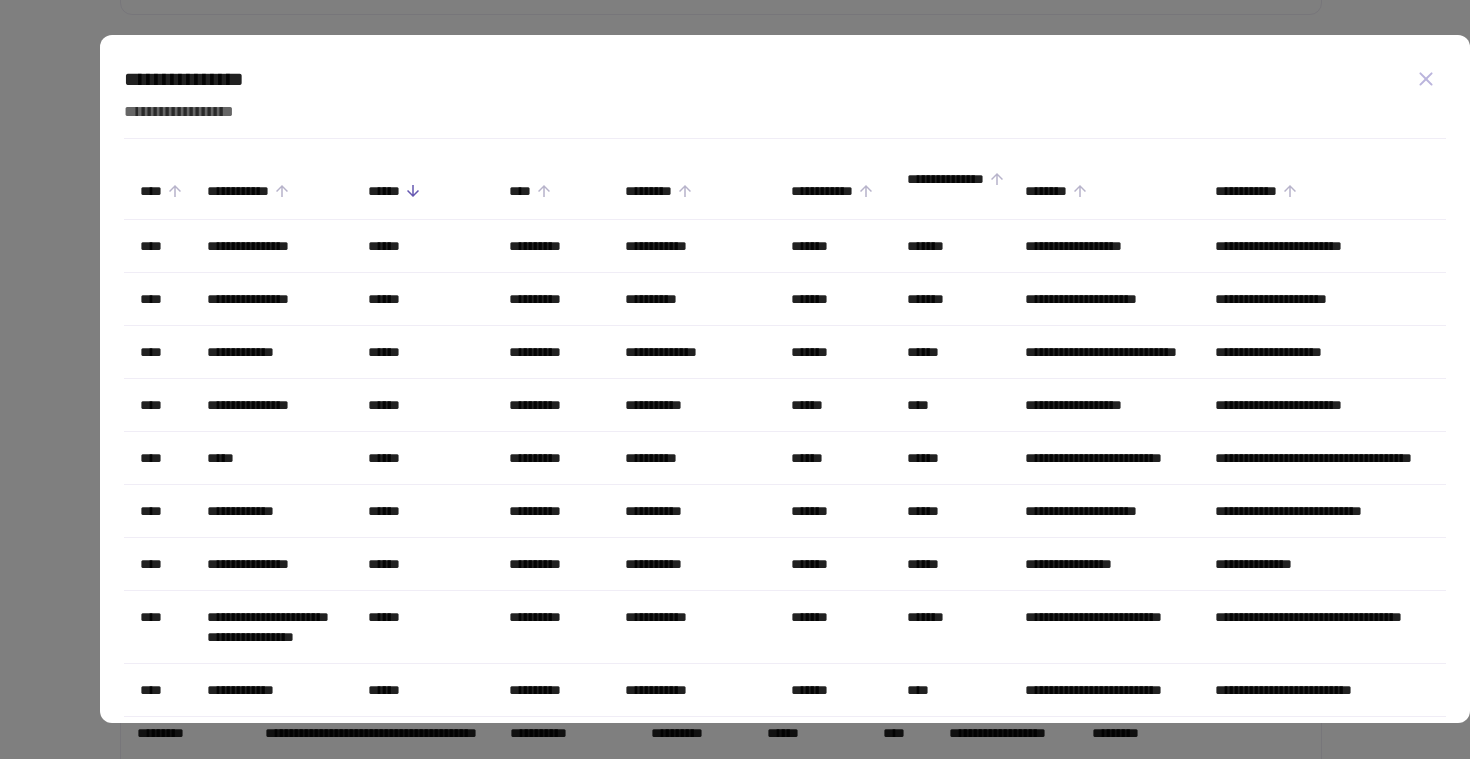 click 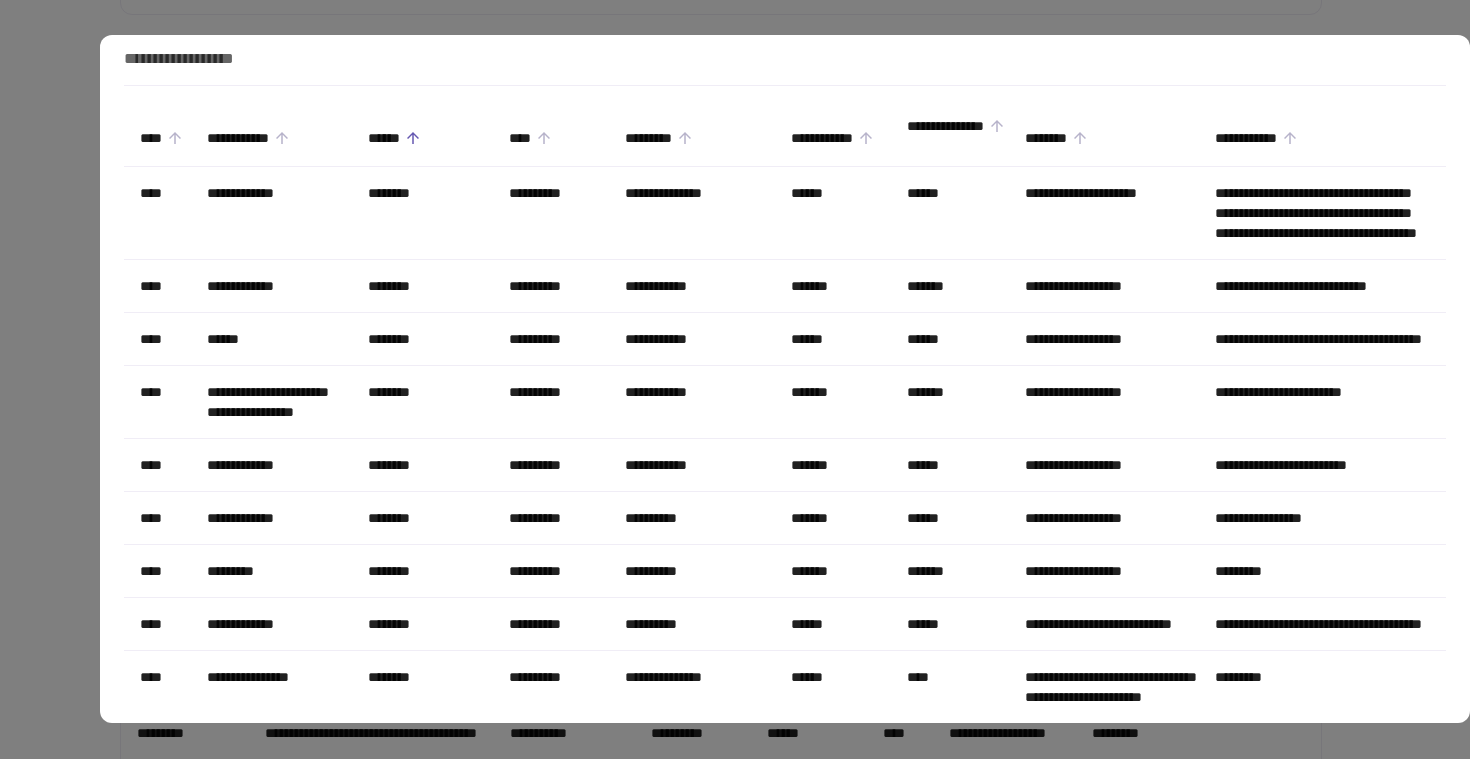scroll, scrollTop: 54, scrollLeft: 0, axis: vertical 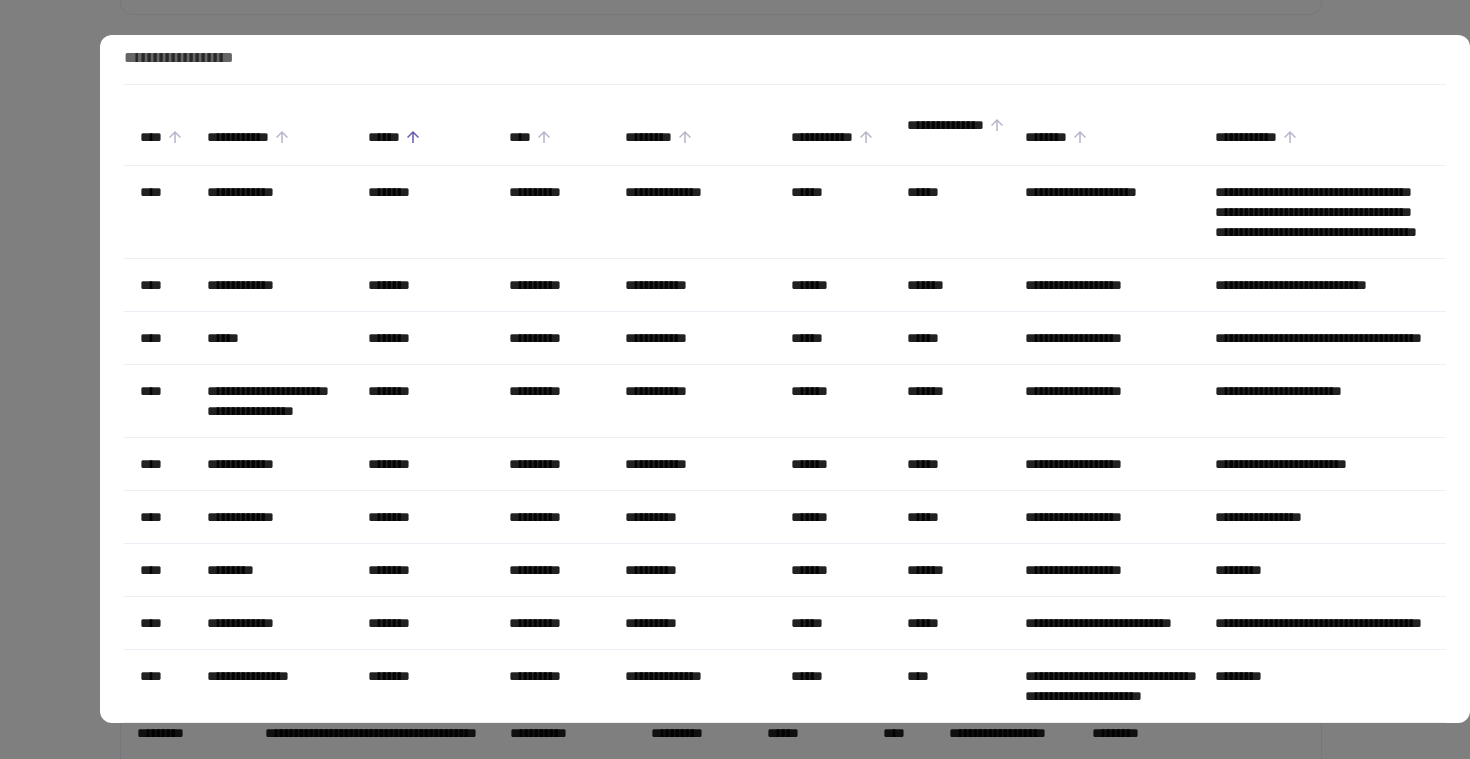 click at bounding box center [735, 379] 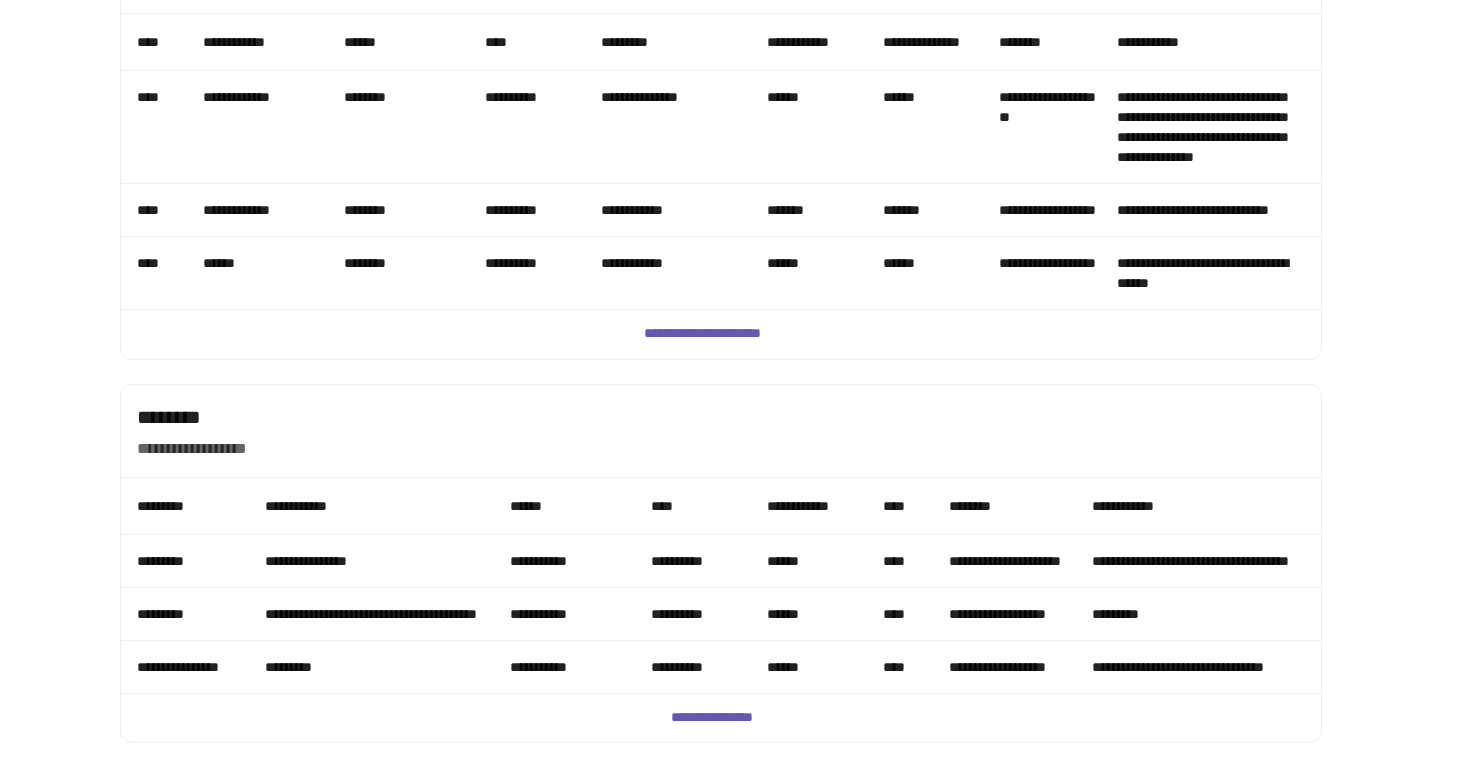 scroll, scrollTop: 1831, scrollLeft: 0, axis: vertical 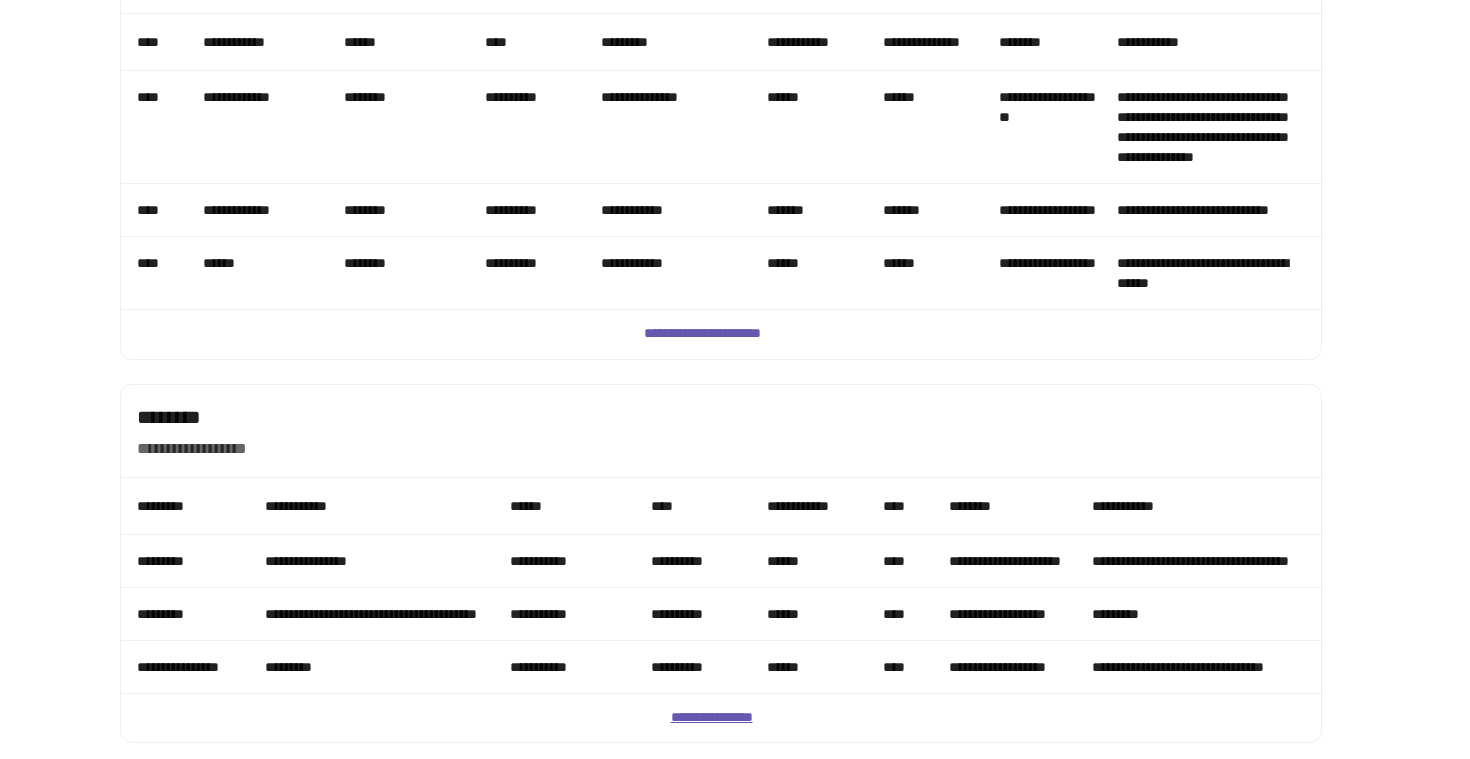 click on "**********" at bounding box center [721, 718] 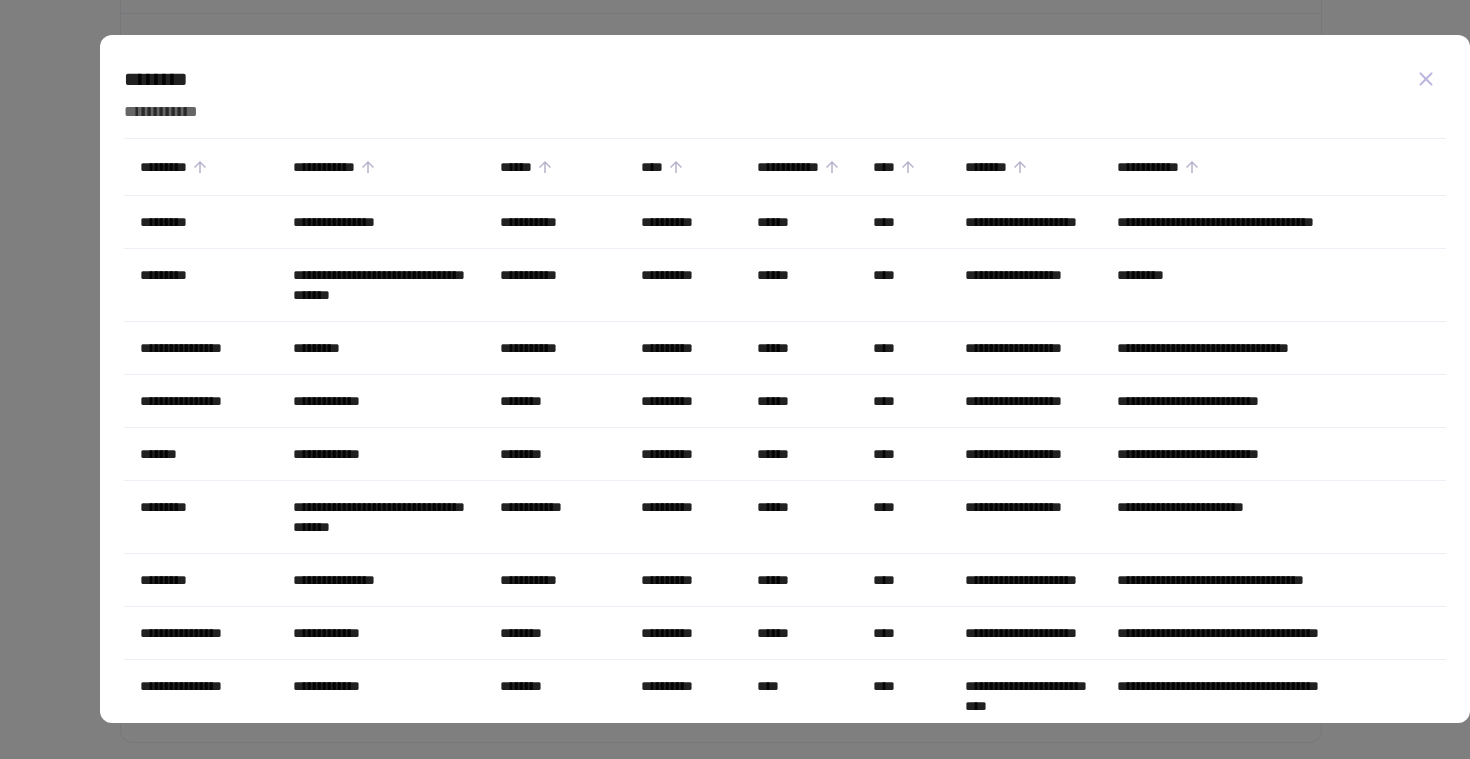 click on "******" at bounding box center (554, 167) 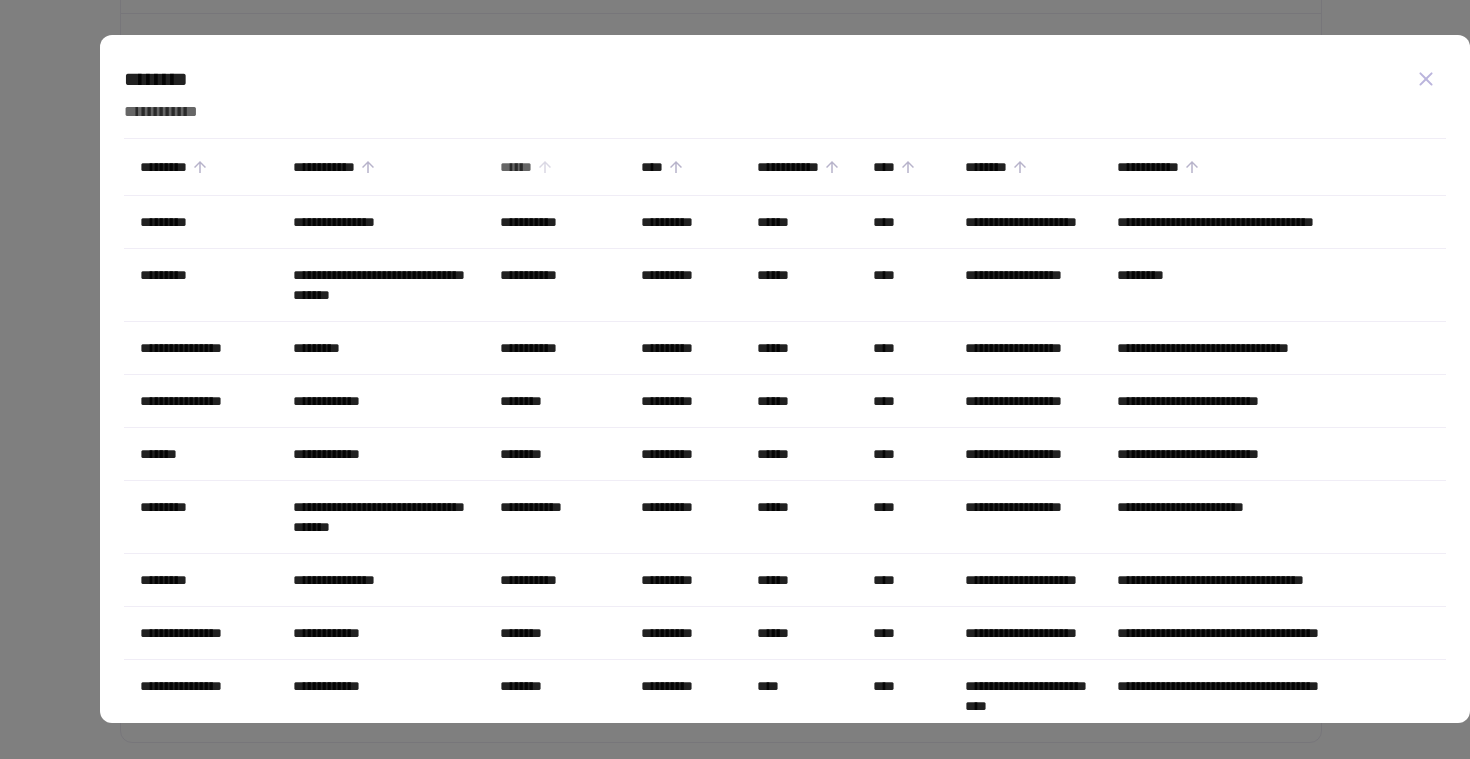 click 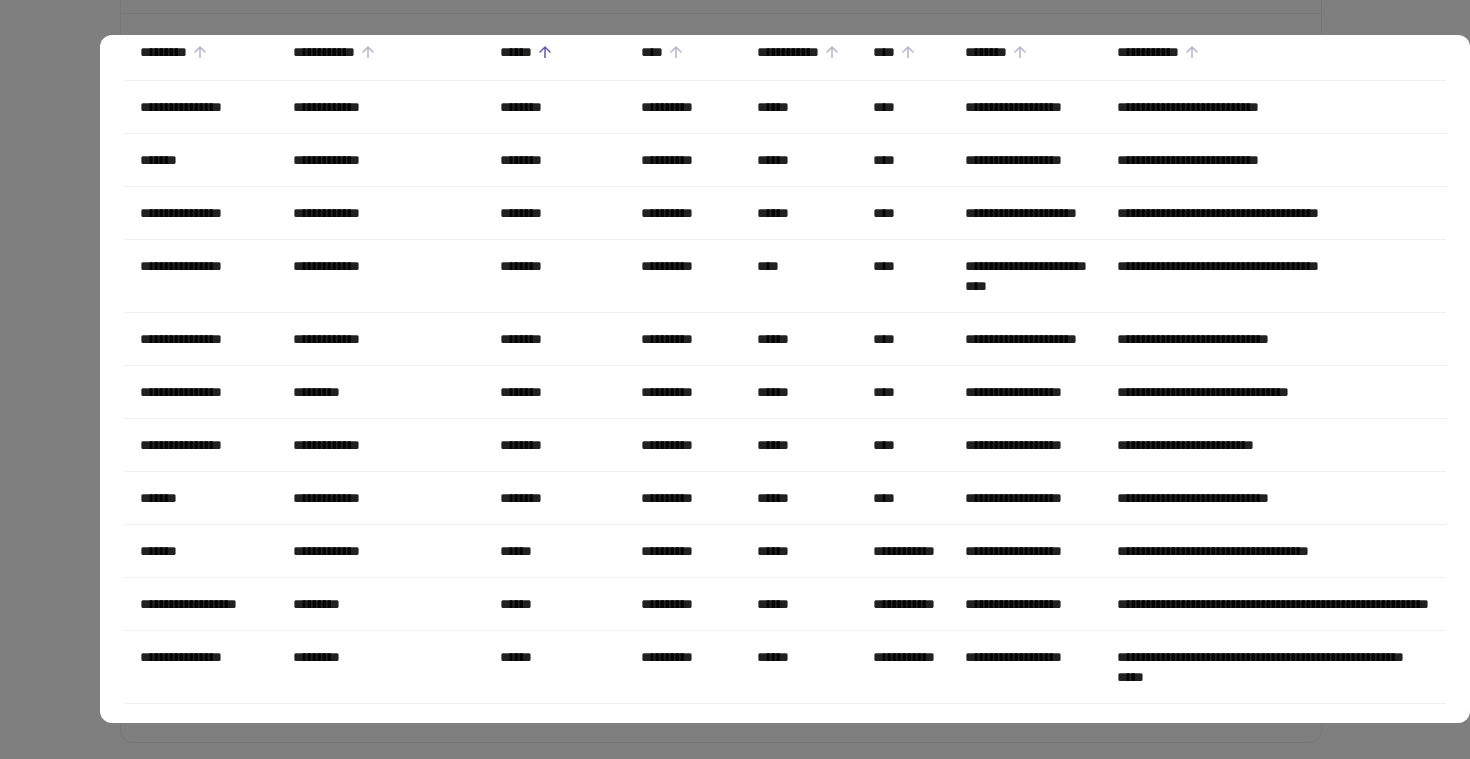scroll, scrollTop: 0, scrollLeft: 0, axis: both 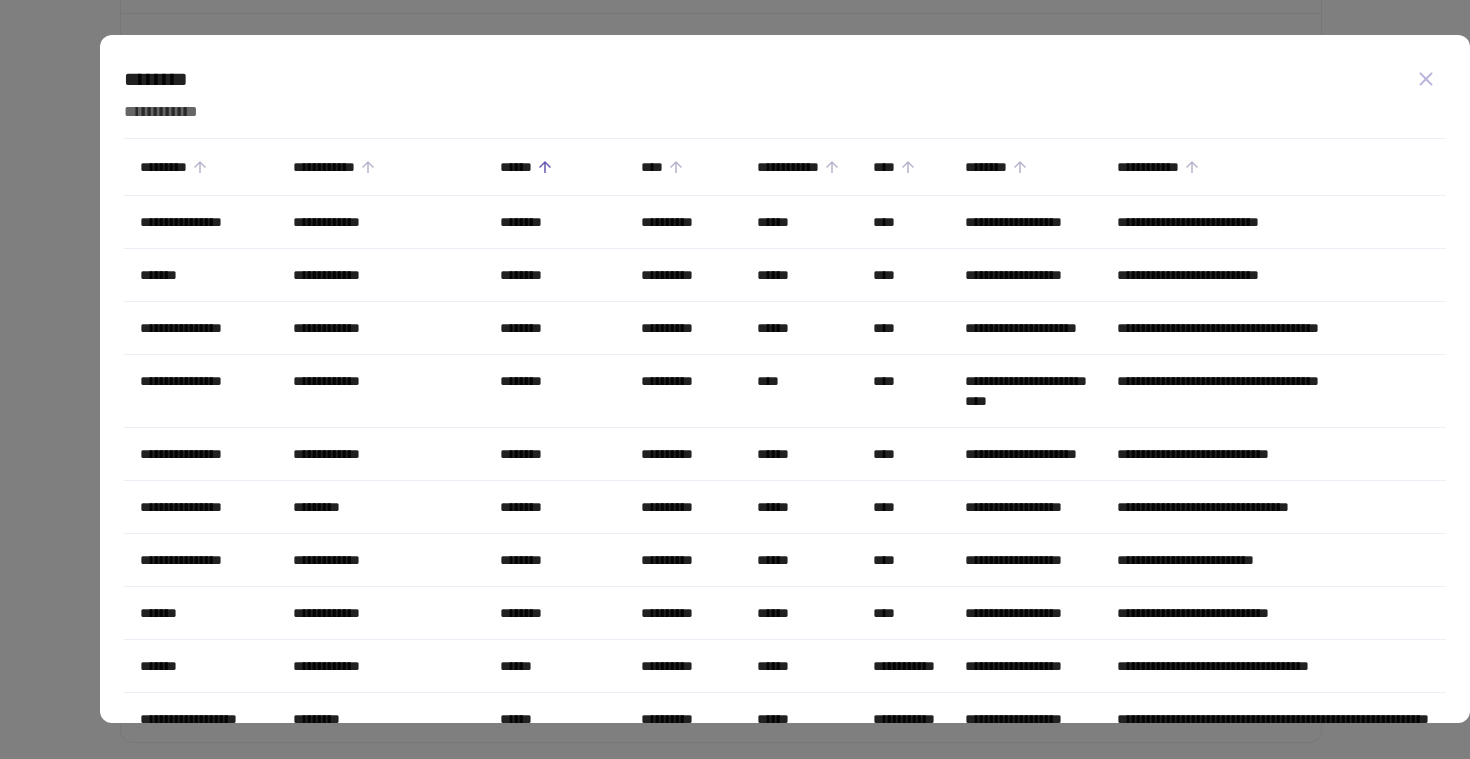 click on "****" at bounding box center (683, 167) 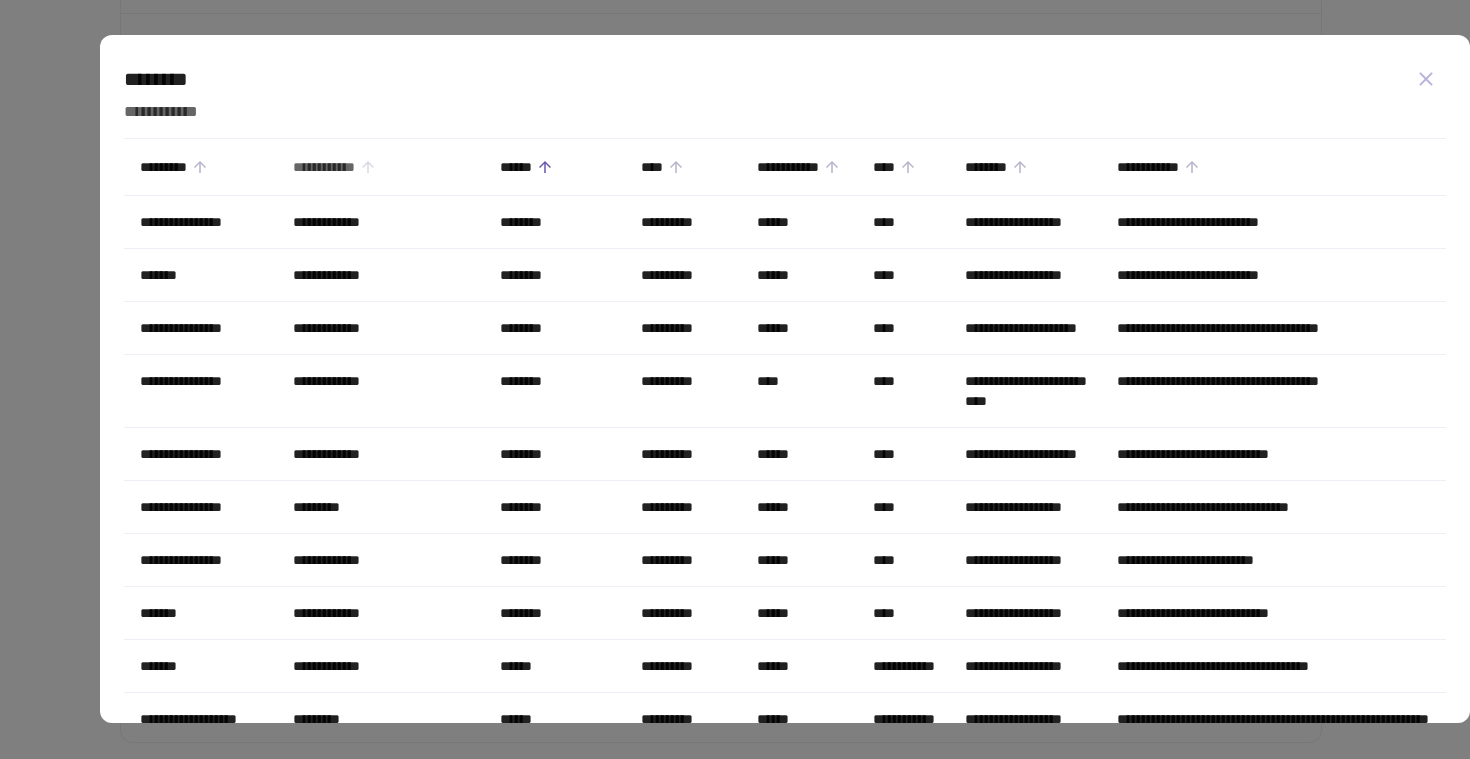 click 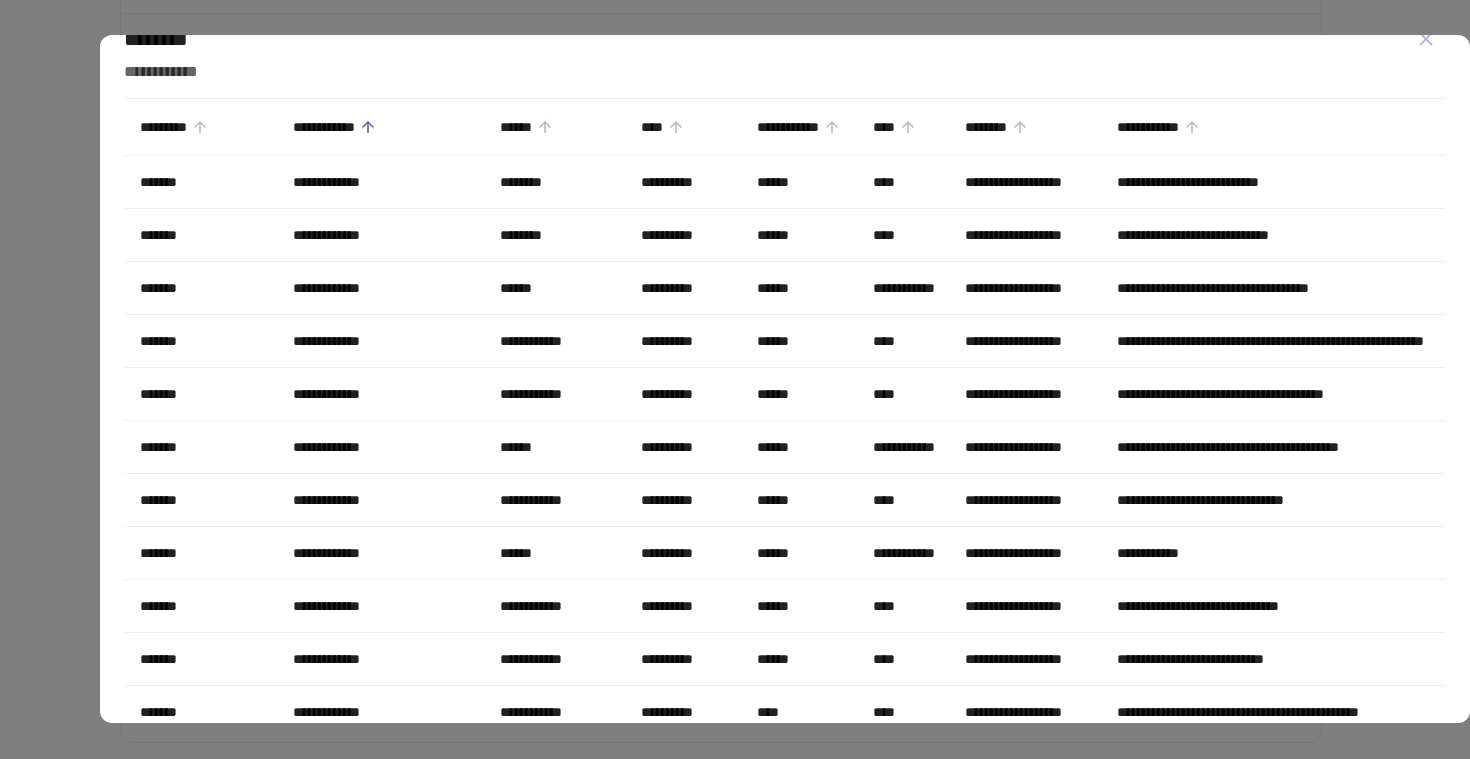 scroll, scrollTop: 0, scrollLeft: 0, axis: both 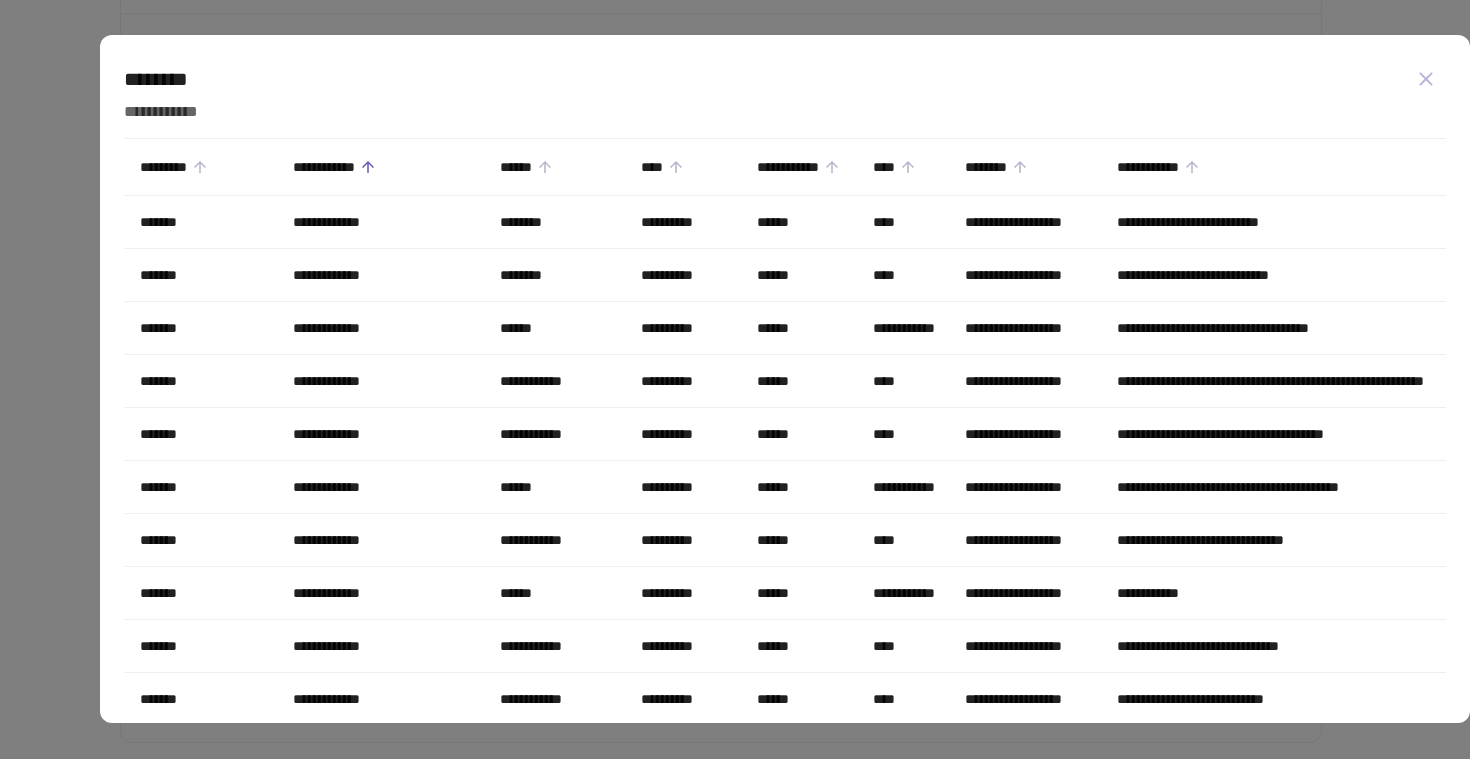 click at bounding box center [735, 379] 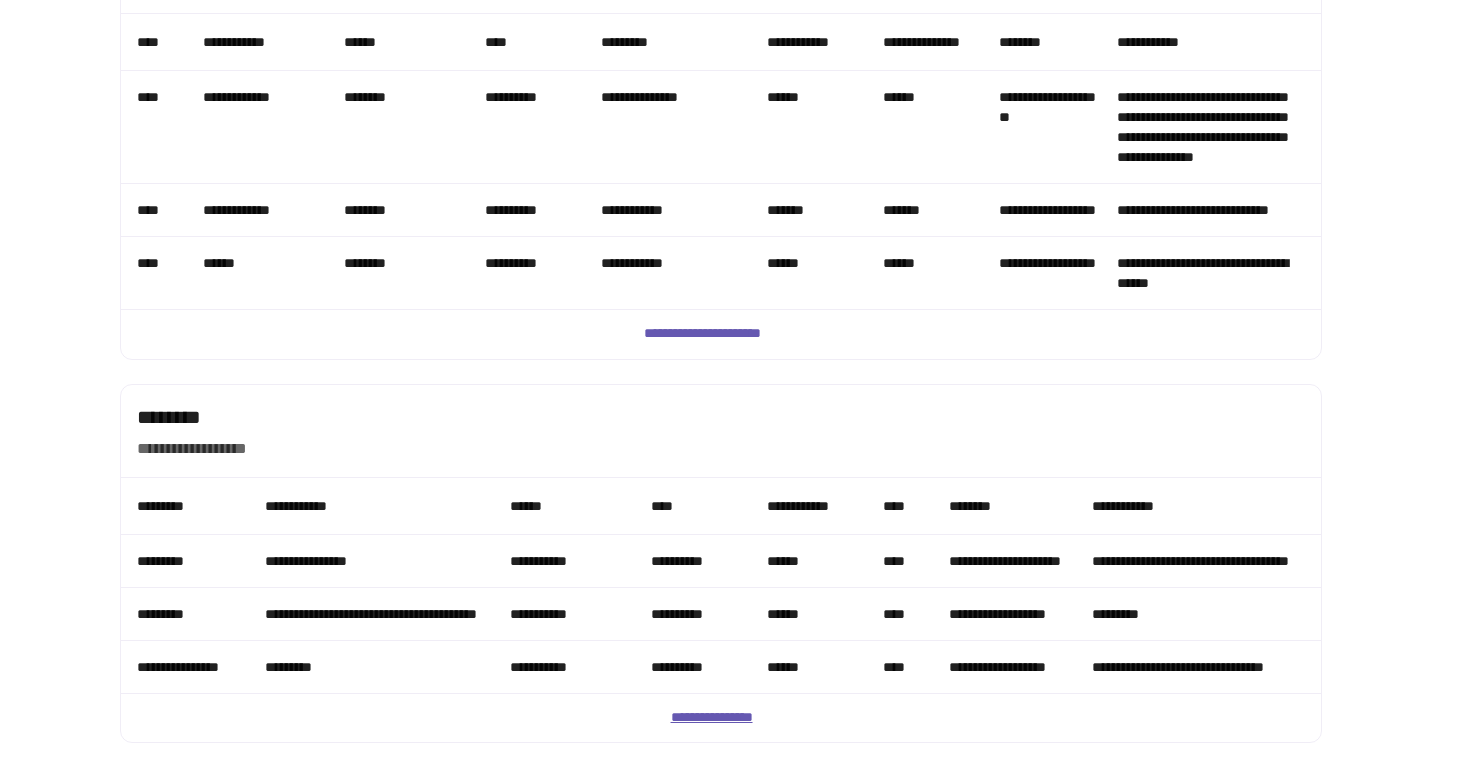 click on "**********" at bounding box center (721, 718) 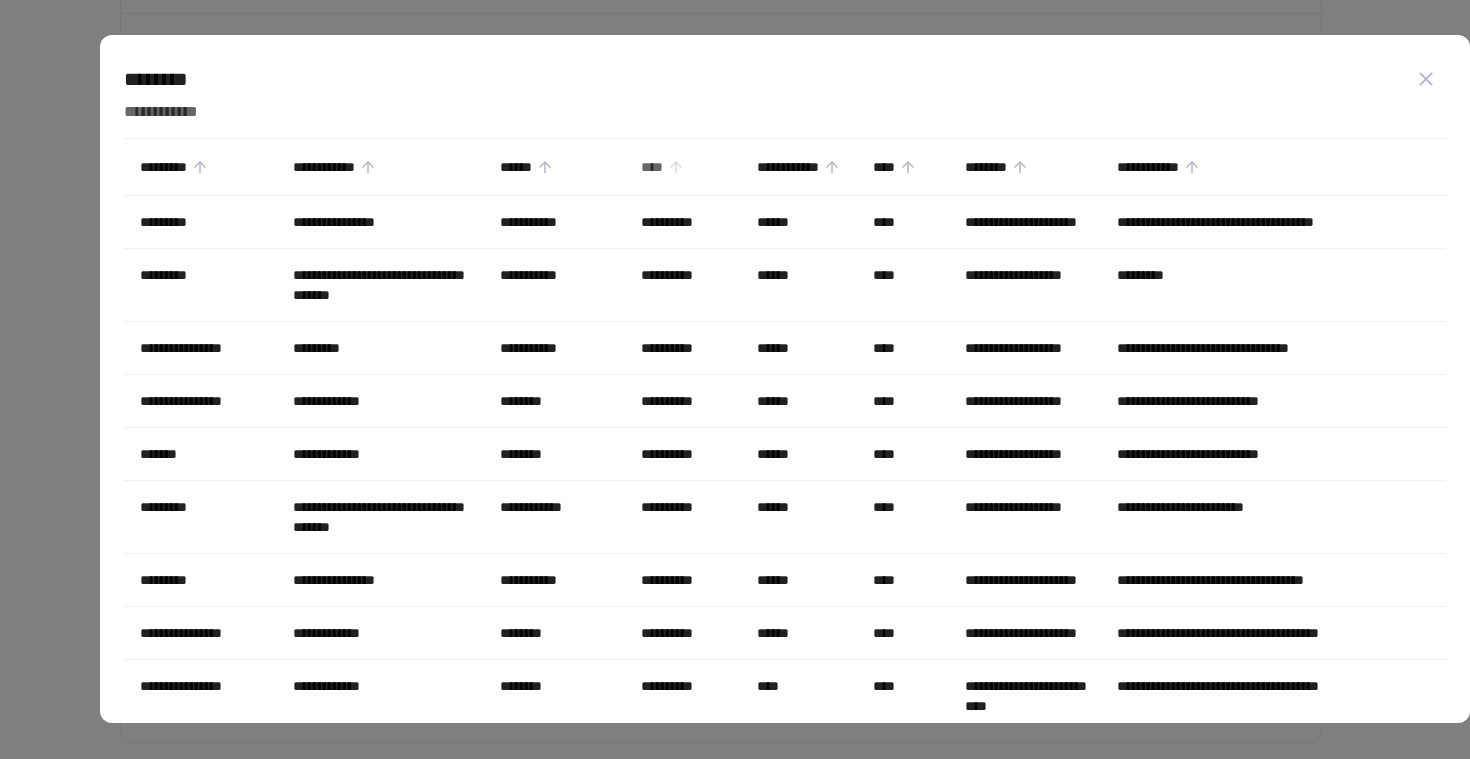 click 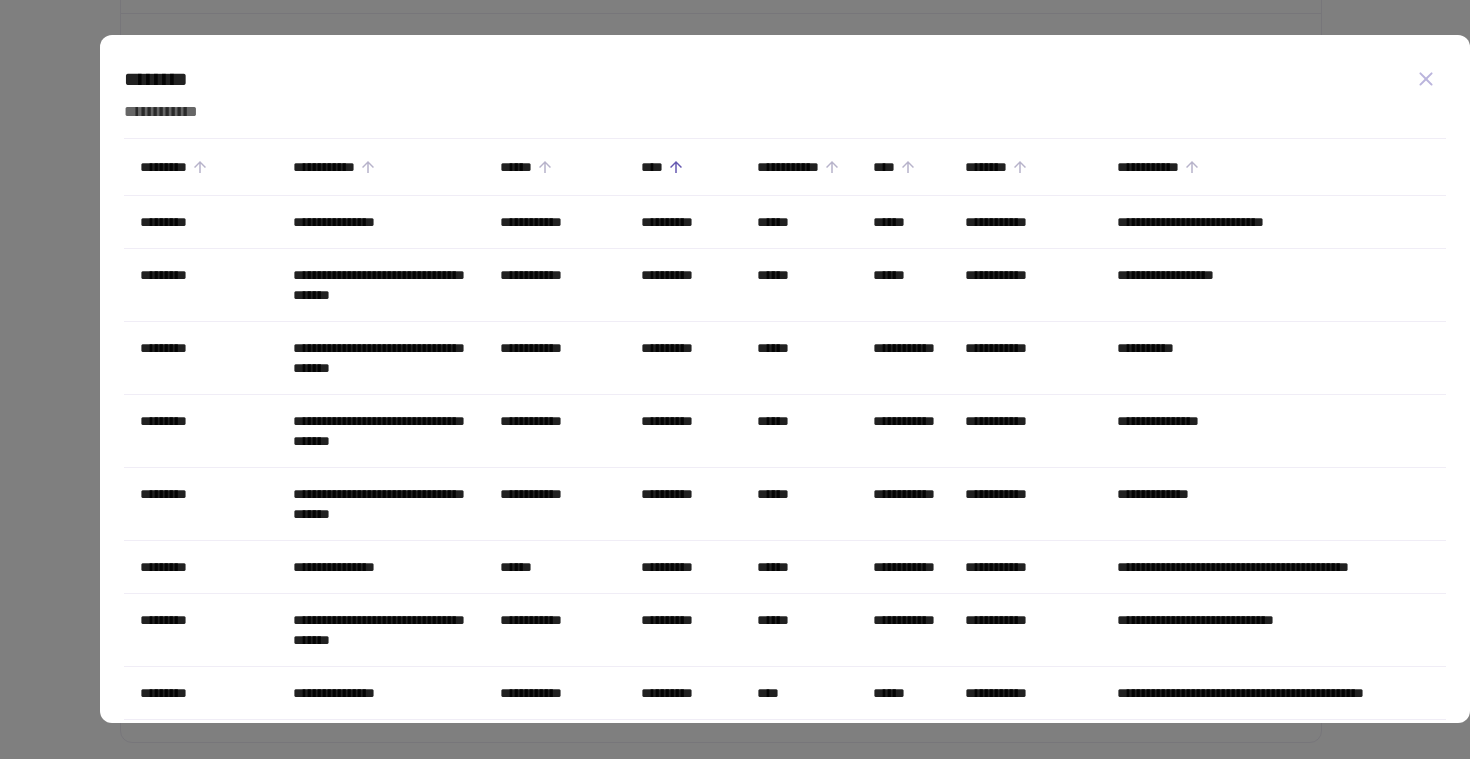 click 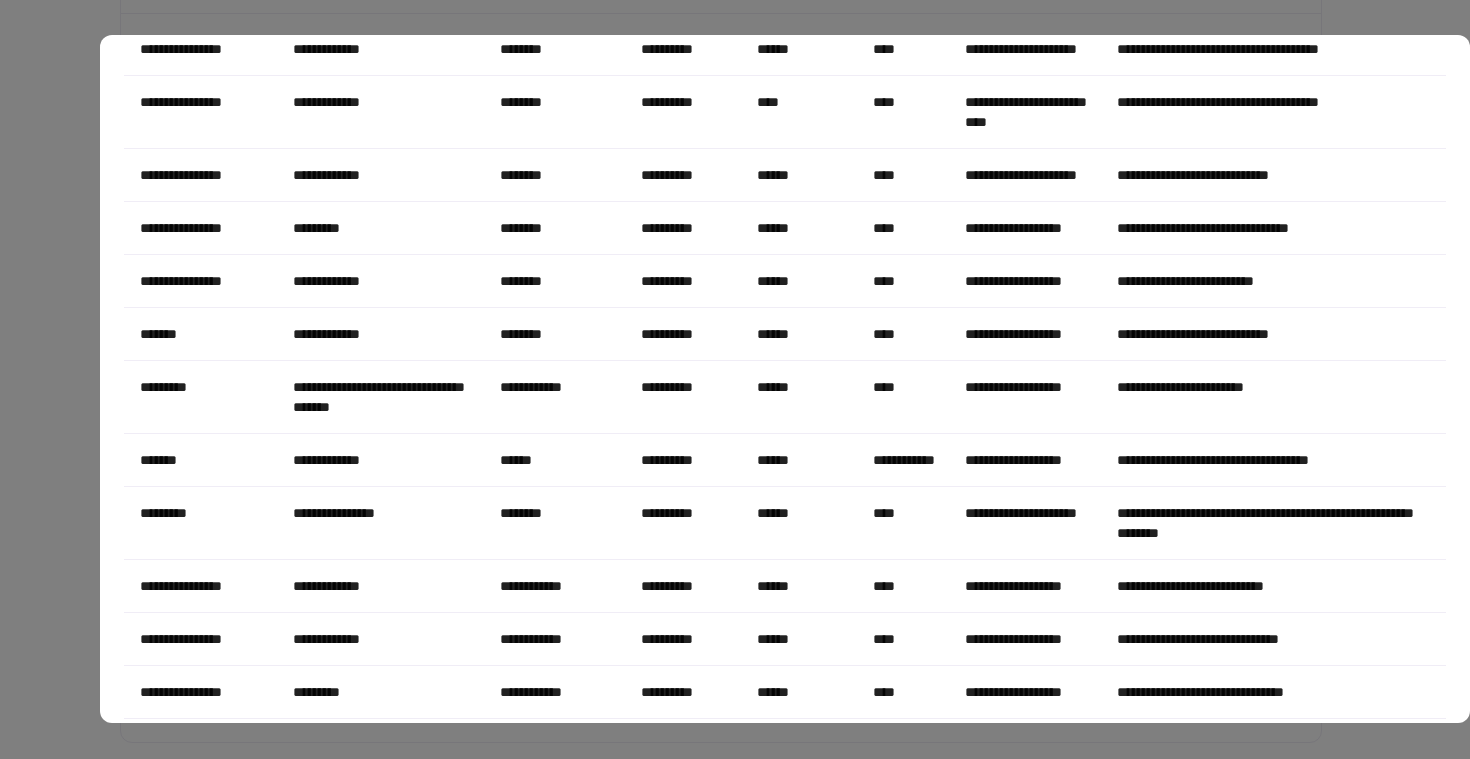 scroll, scrollTop: 586, scrollLeft: 0, axis: vertical 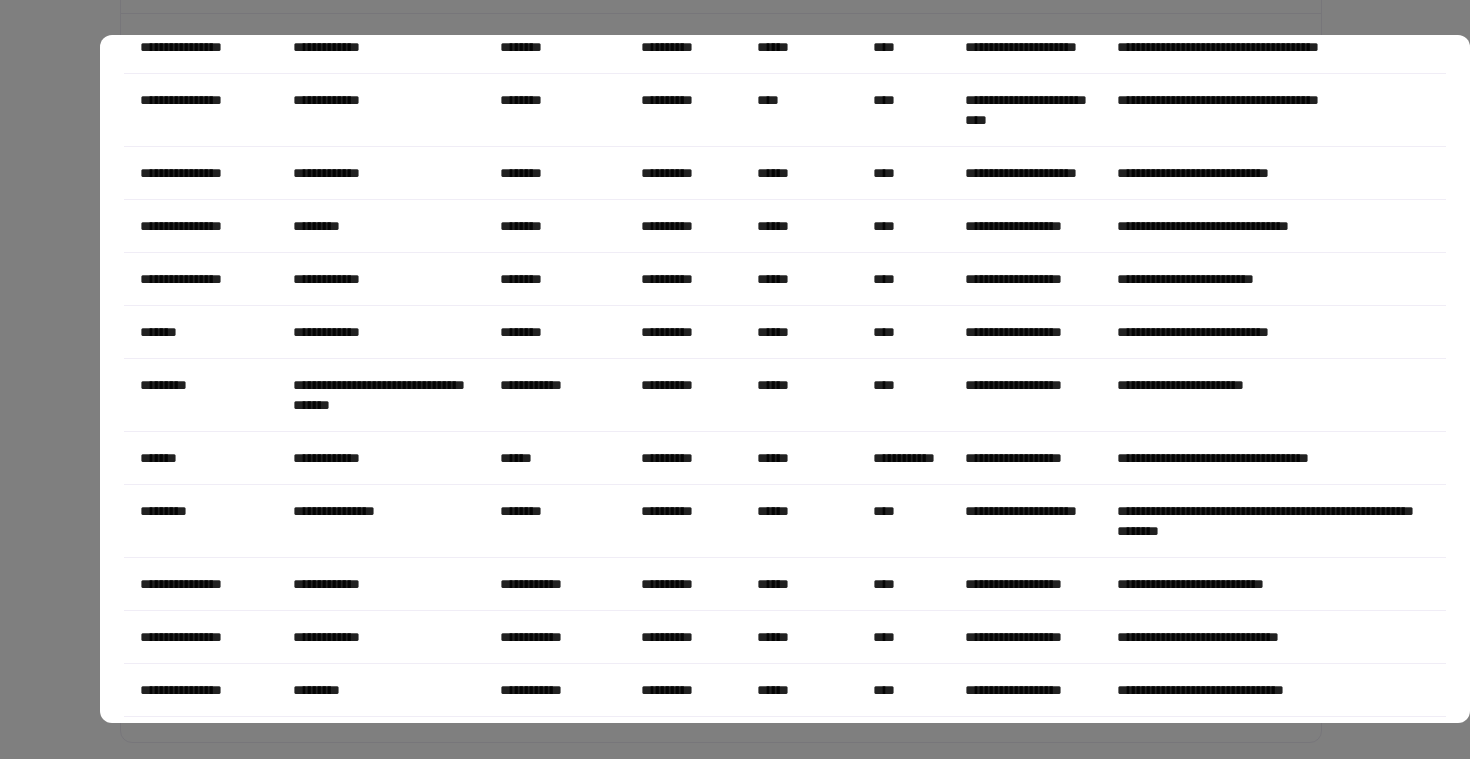 click at bounding box center (735, 379) 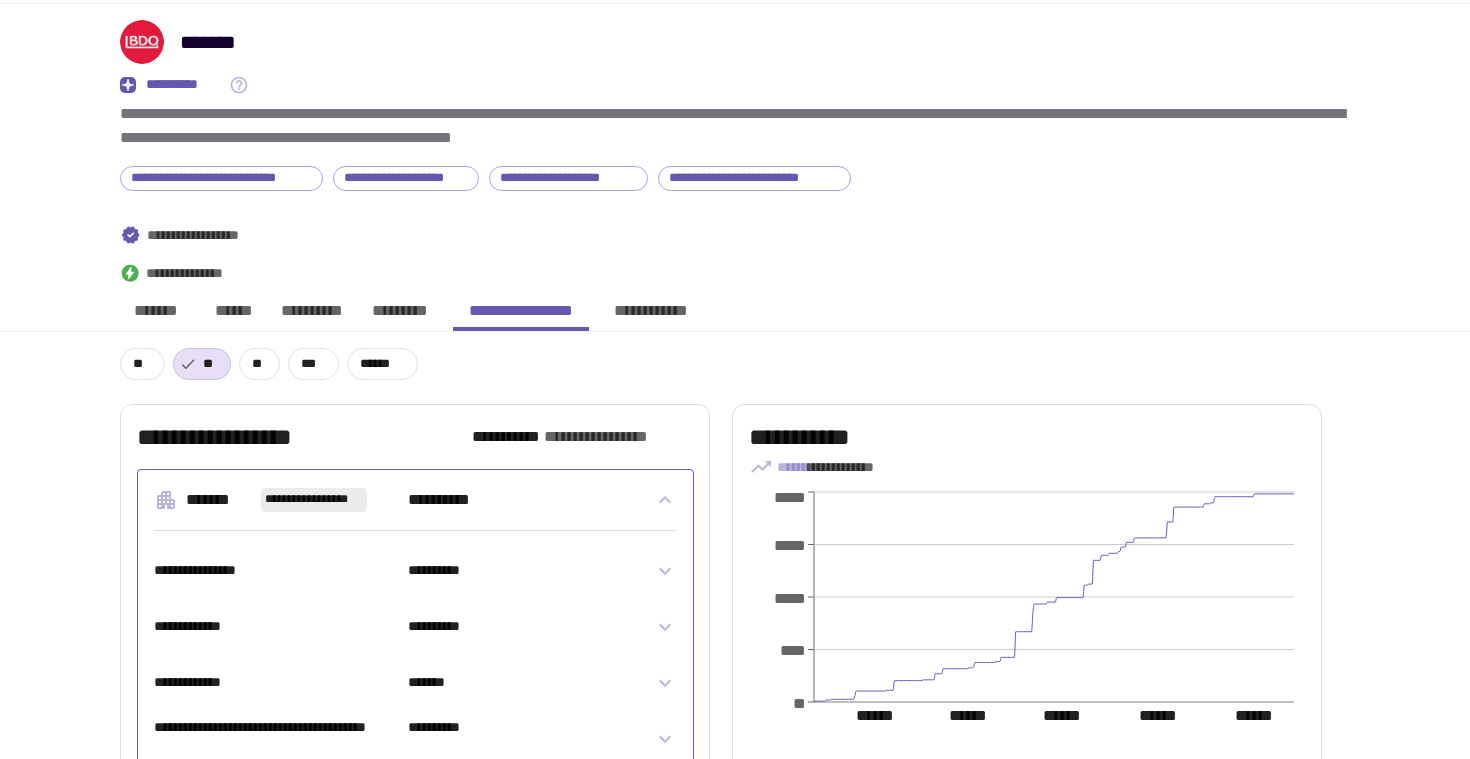 scroll, scrollTop: 0, scrollLeft: 0, axis: both 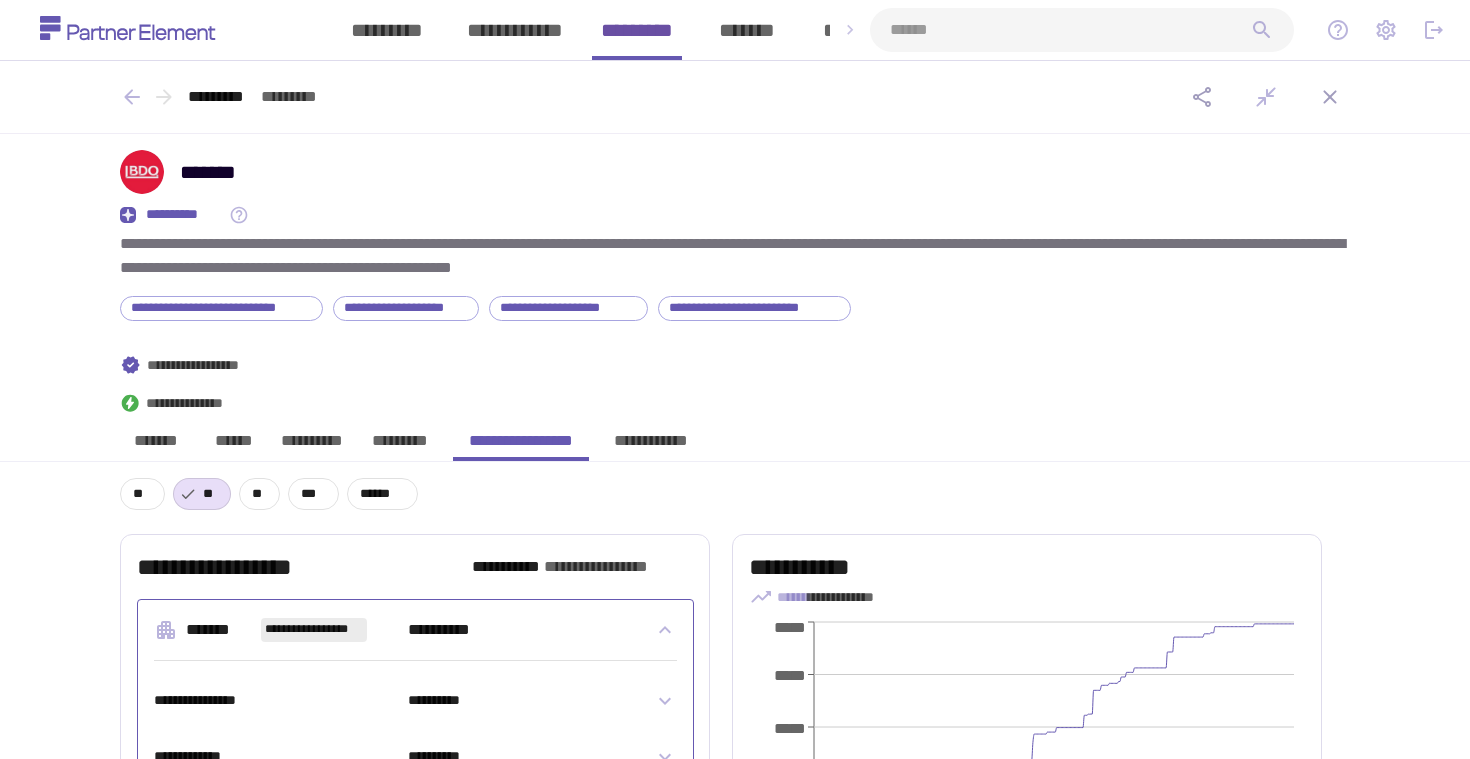 click on "*********" at bounding box center [400, 446] 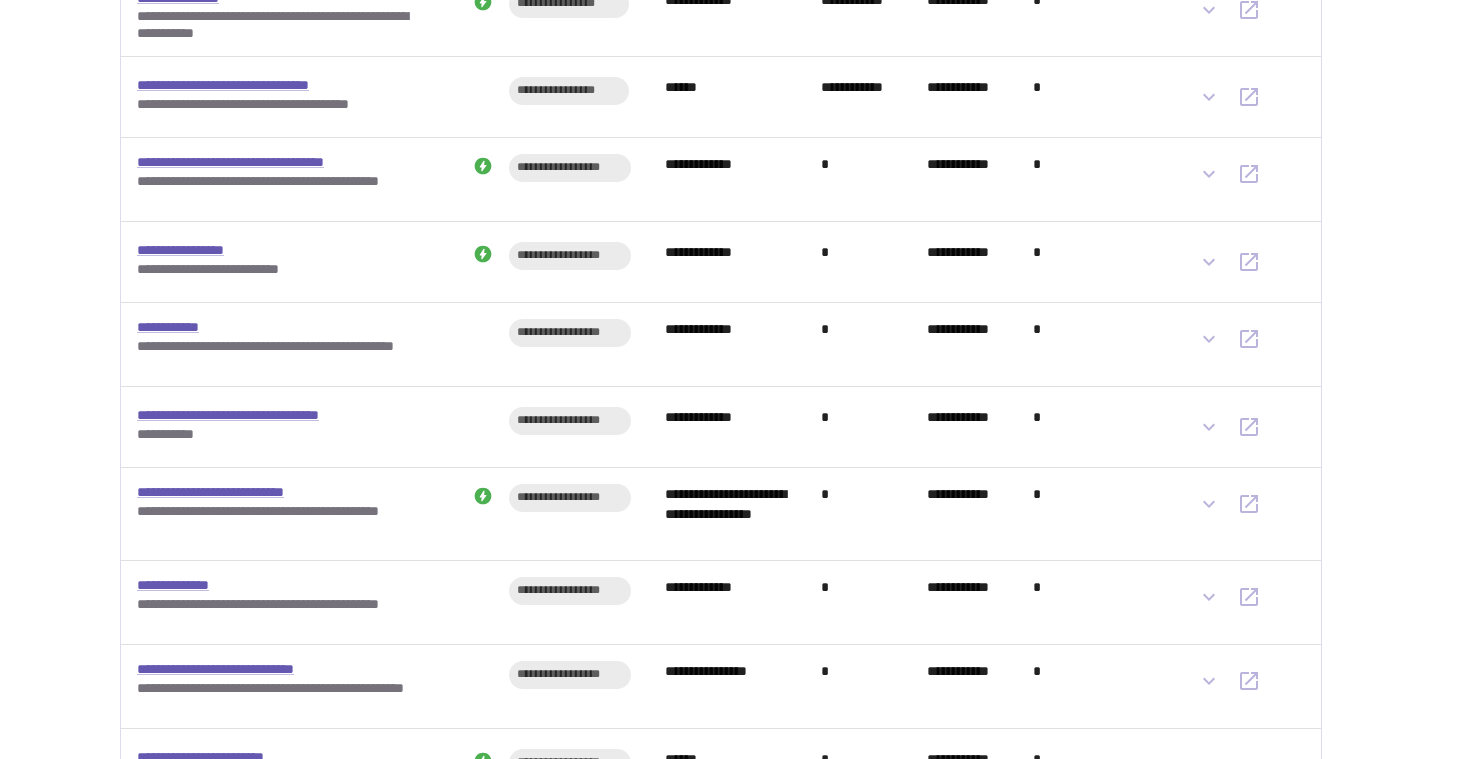 scroll, scrollTop: 844, scrollLeft: 0, axis: vertical 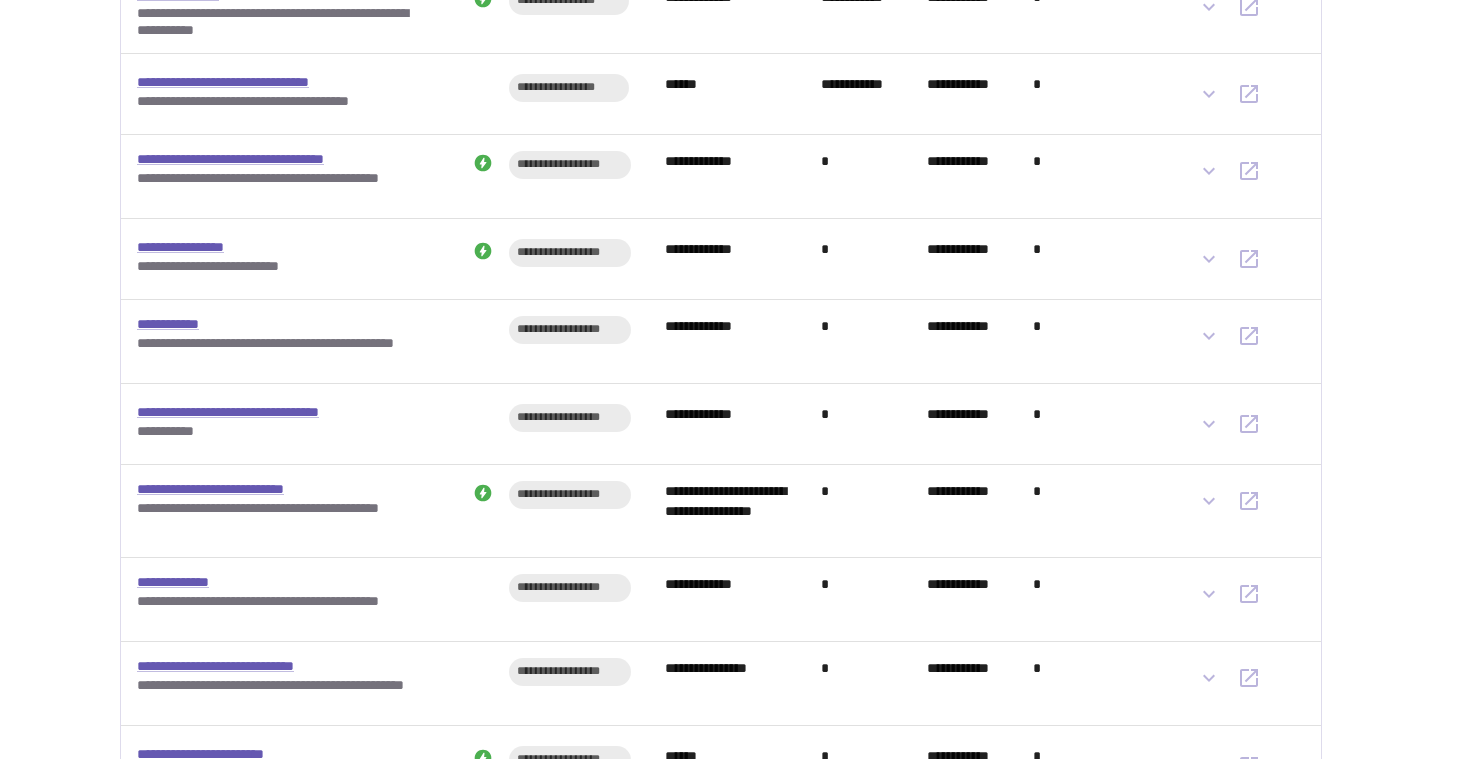 click on "**********" at bounding box center (721, 511) 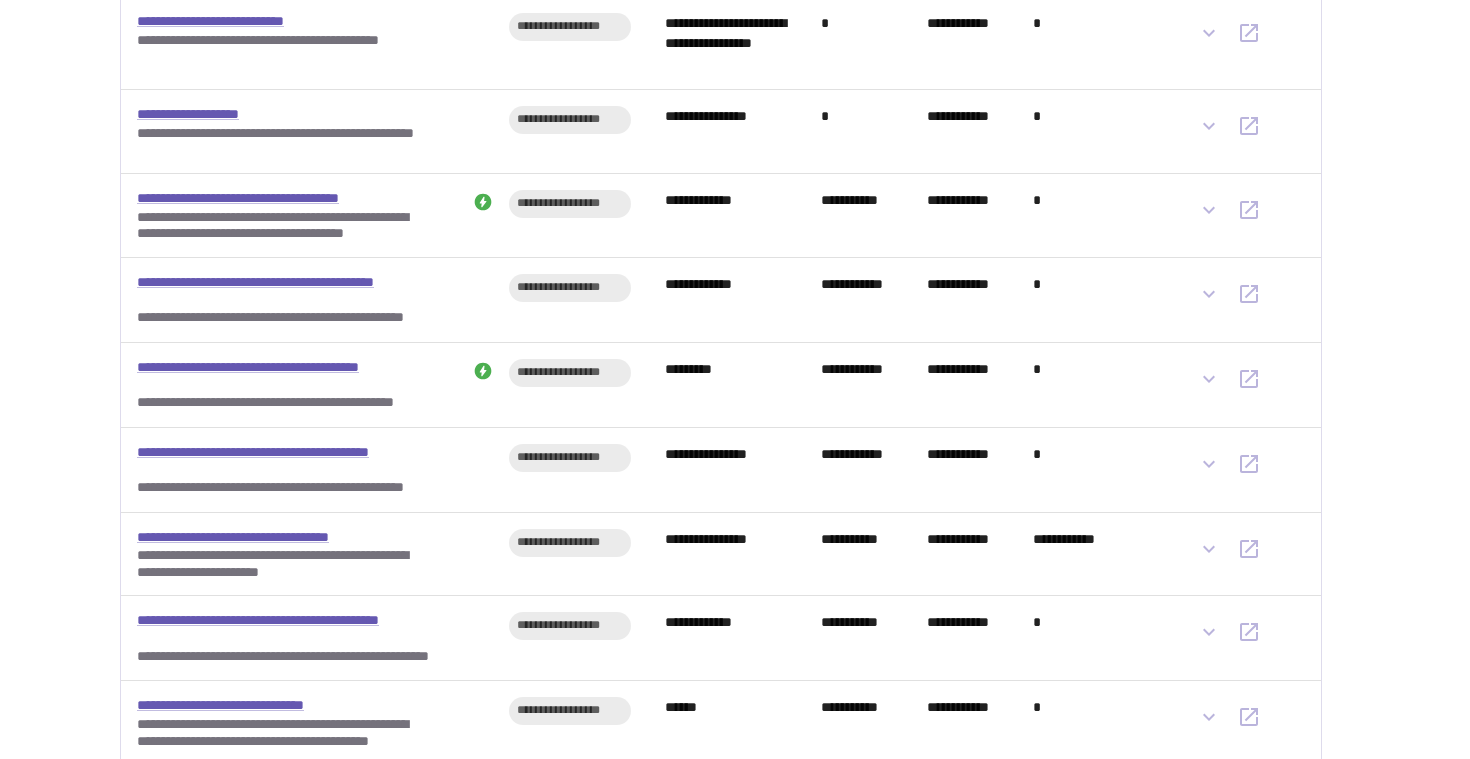 scroll, scrollTop: 2103, scrollLeft: 0, axis: vertical 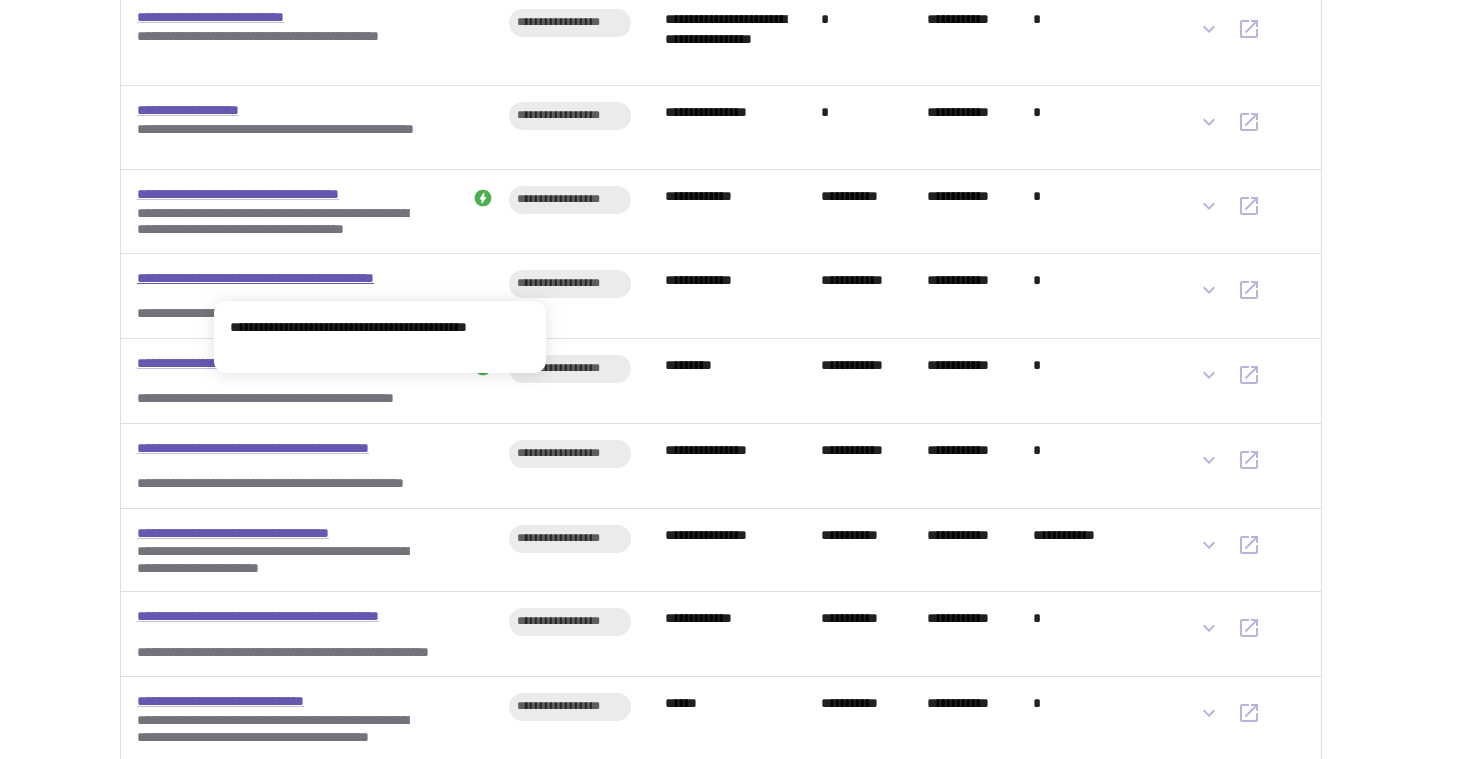 click on "**********" at bounding box center (283, 287) 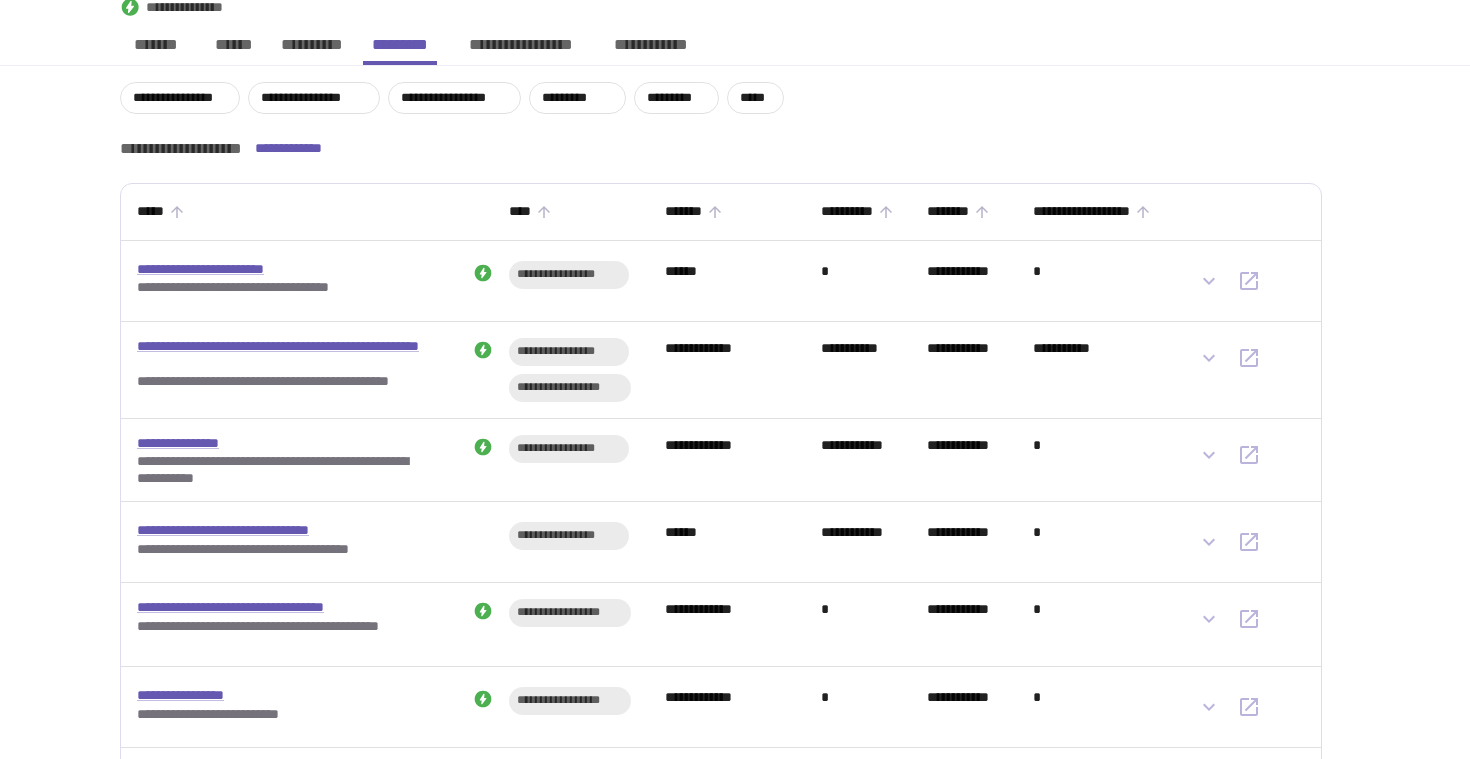 scroll, scrollTop: 0, scrollLeft: 0, axis: both 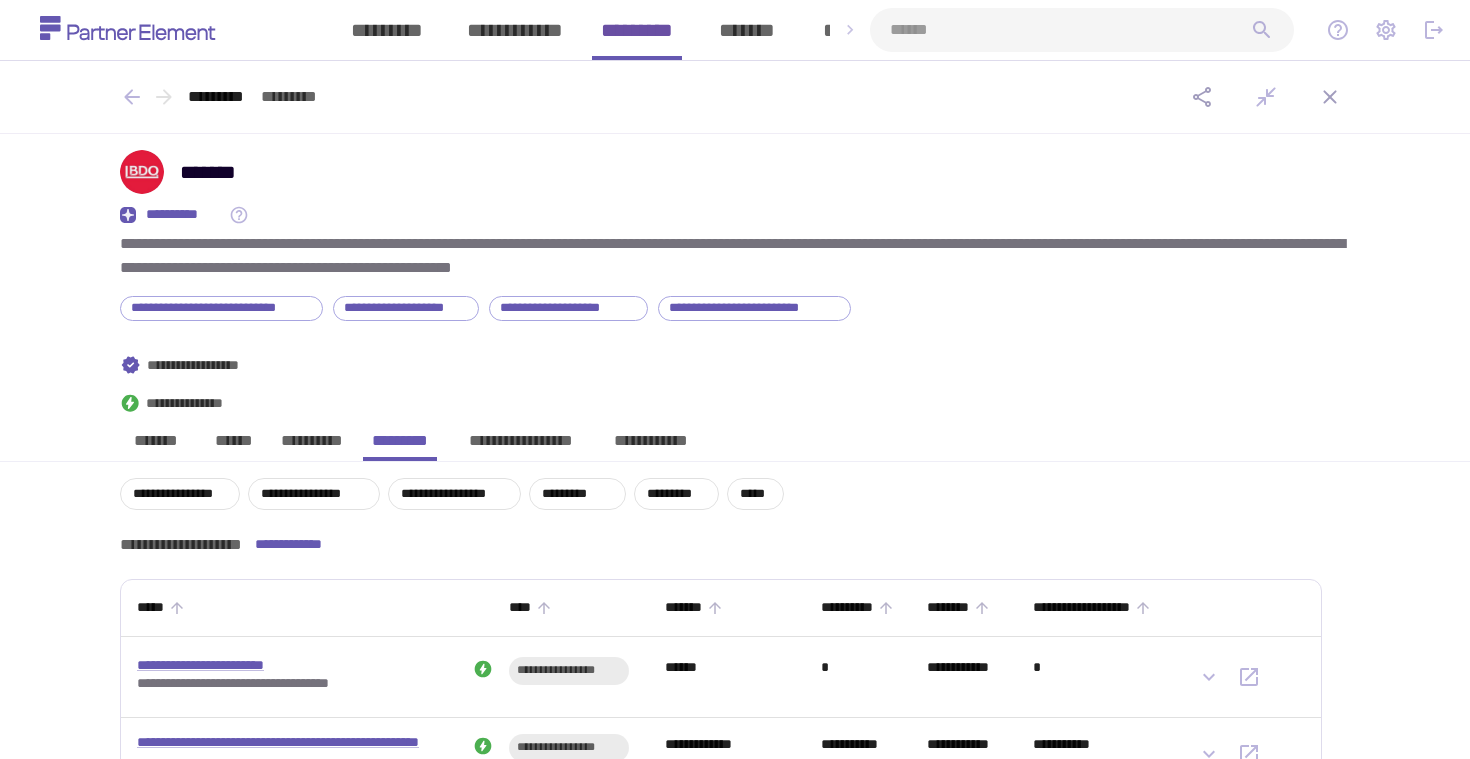 click on "*********" at bounding box center (387, 30) 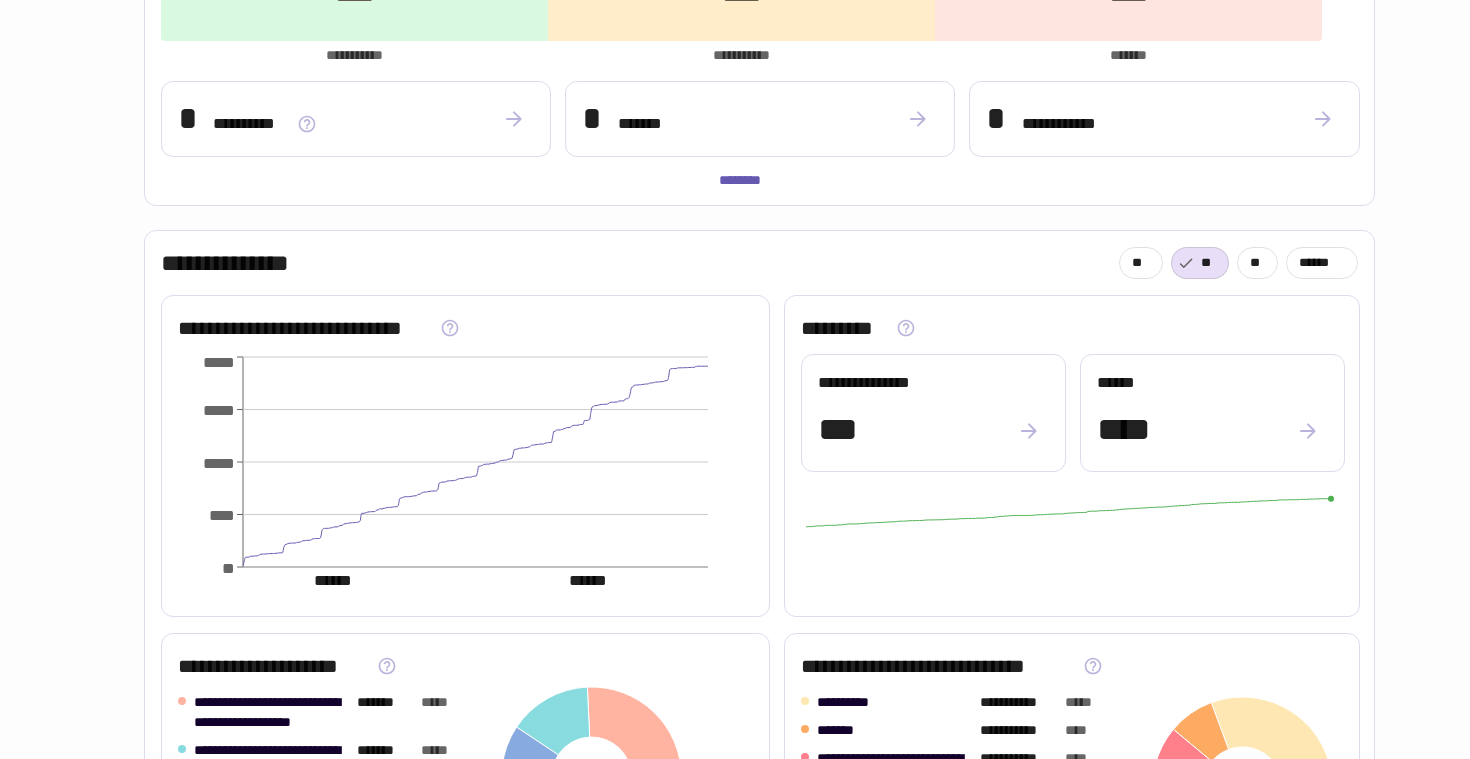 scroll, scrollTop: 289, scrollLeft: 0, axis: vertical 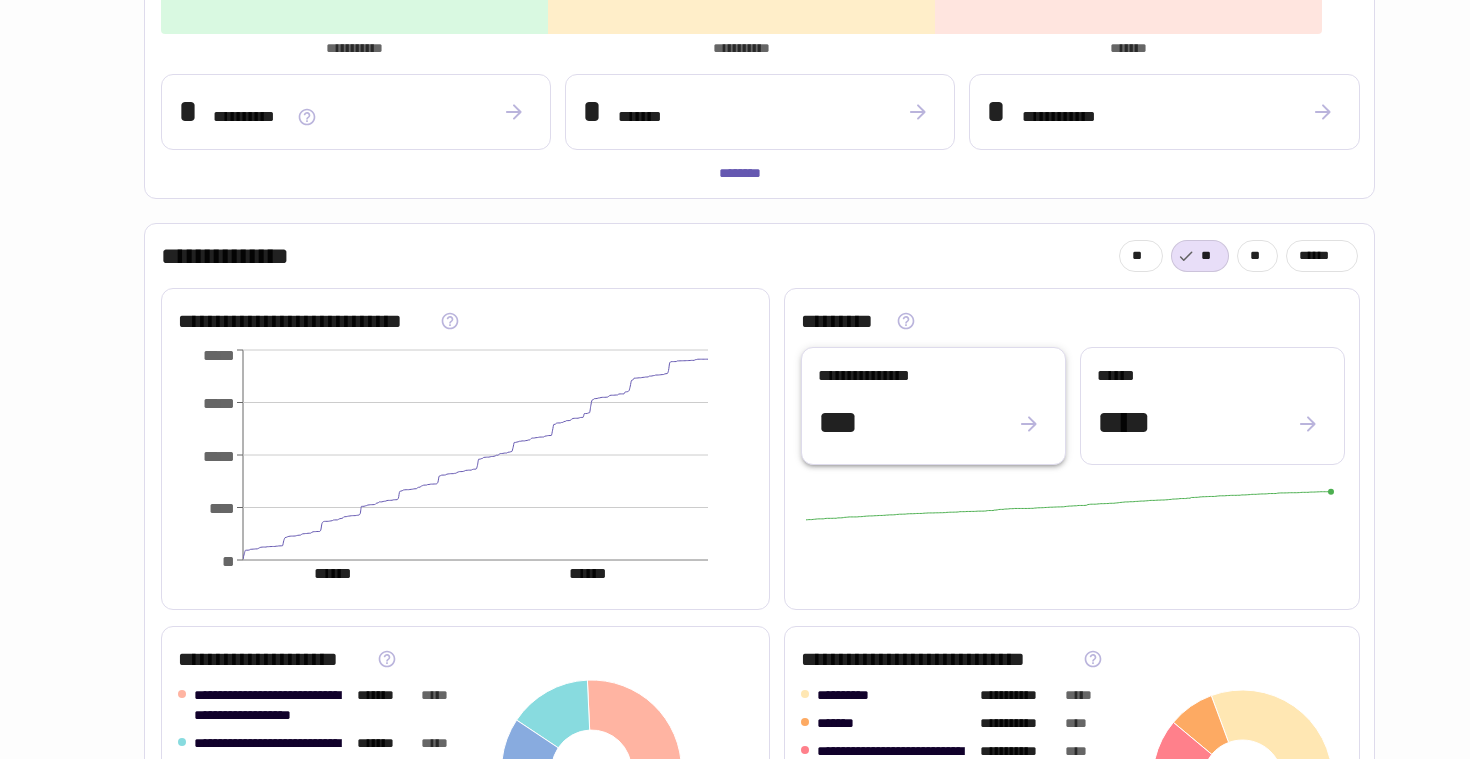 click on "**********" at bounding box center (933, 404) 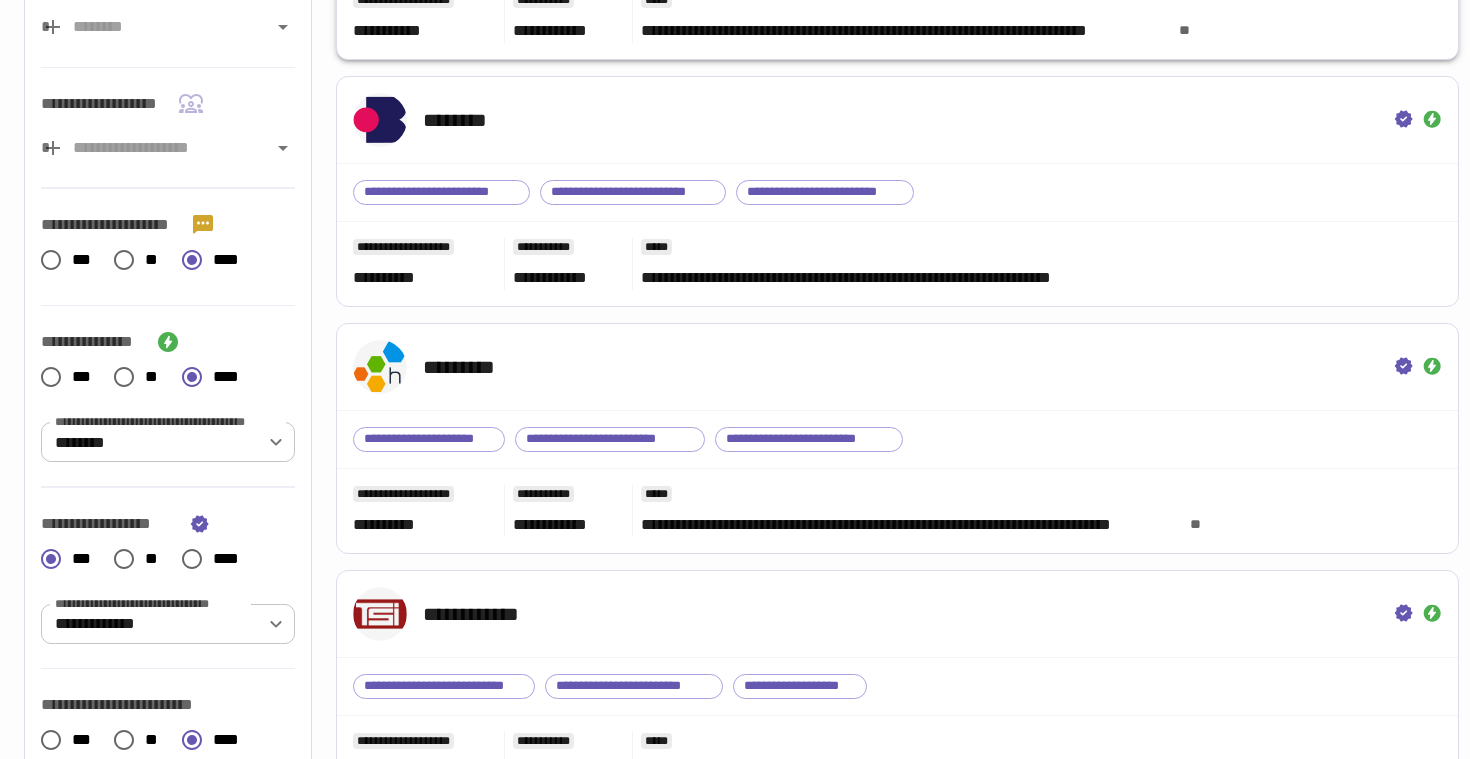 scroll, scrollTop: 0, scrollLeft: 0, axis: both 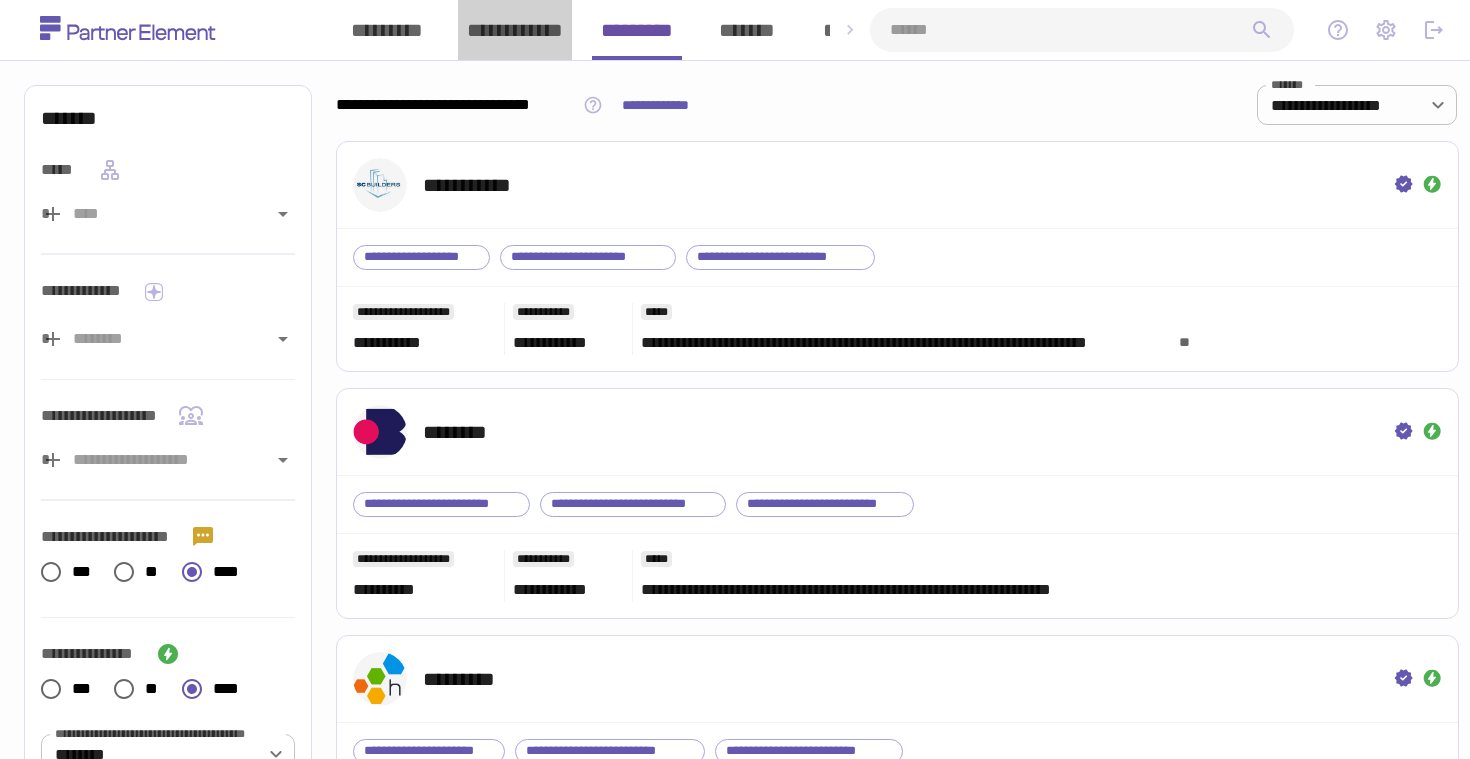 click on "**********" at bounding box center (515, 30) 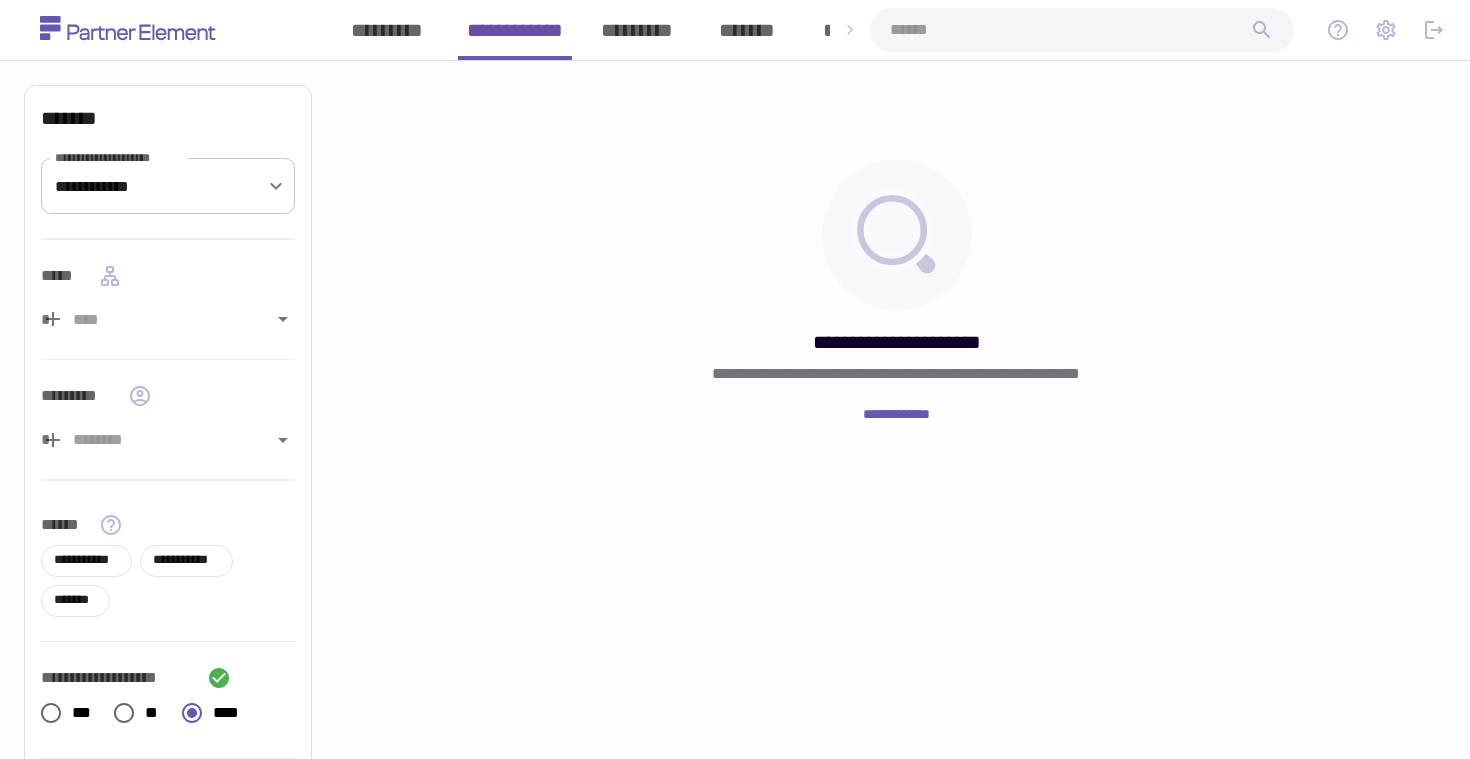 click on "*********" at bounding box center (637, 30) 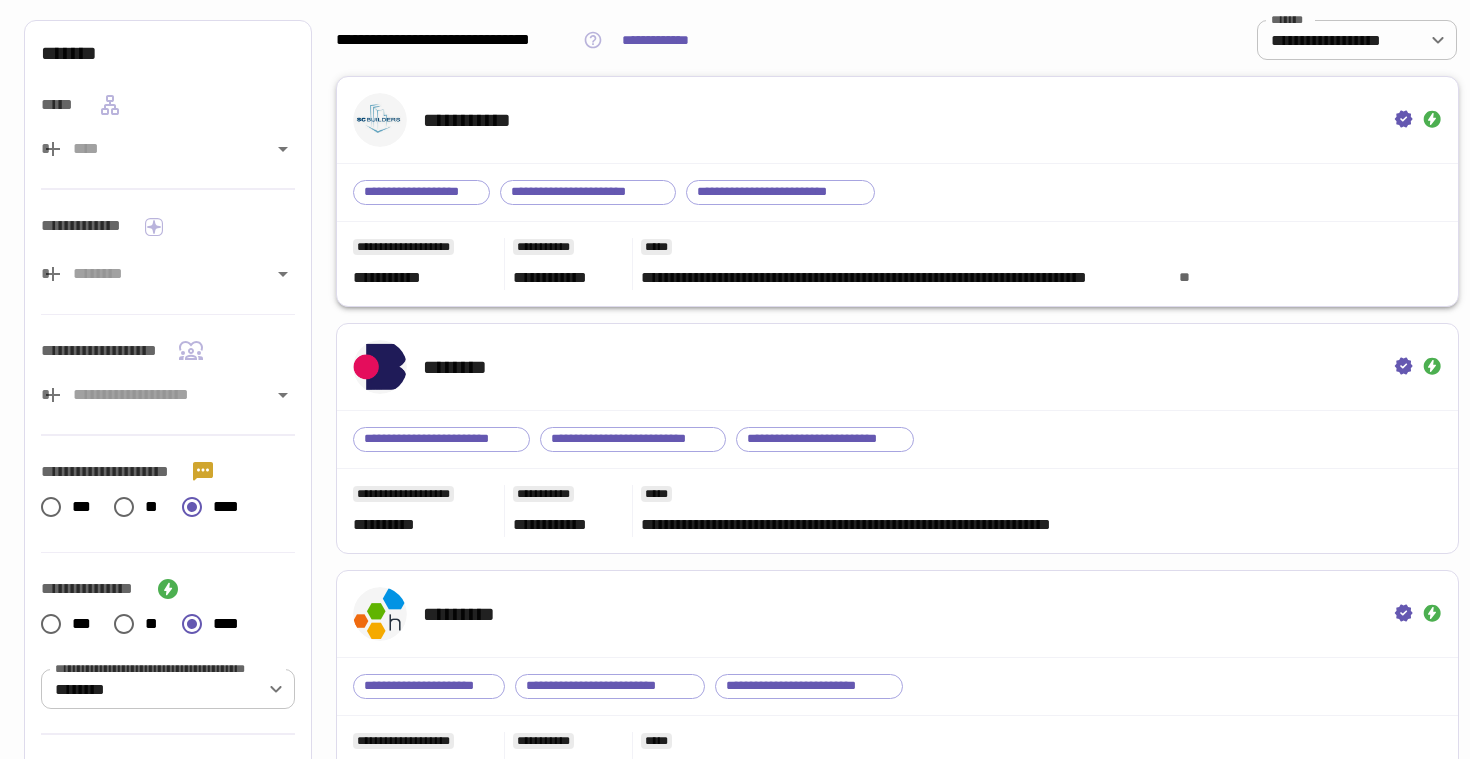 scroll, scrollTop: 0, scrollLeft: 0, axis: both 